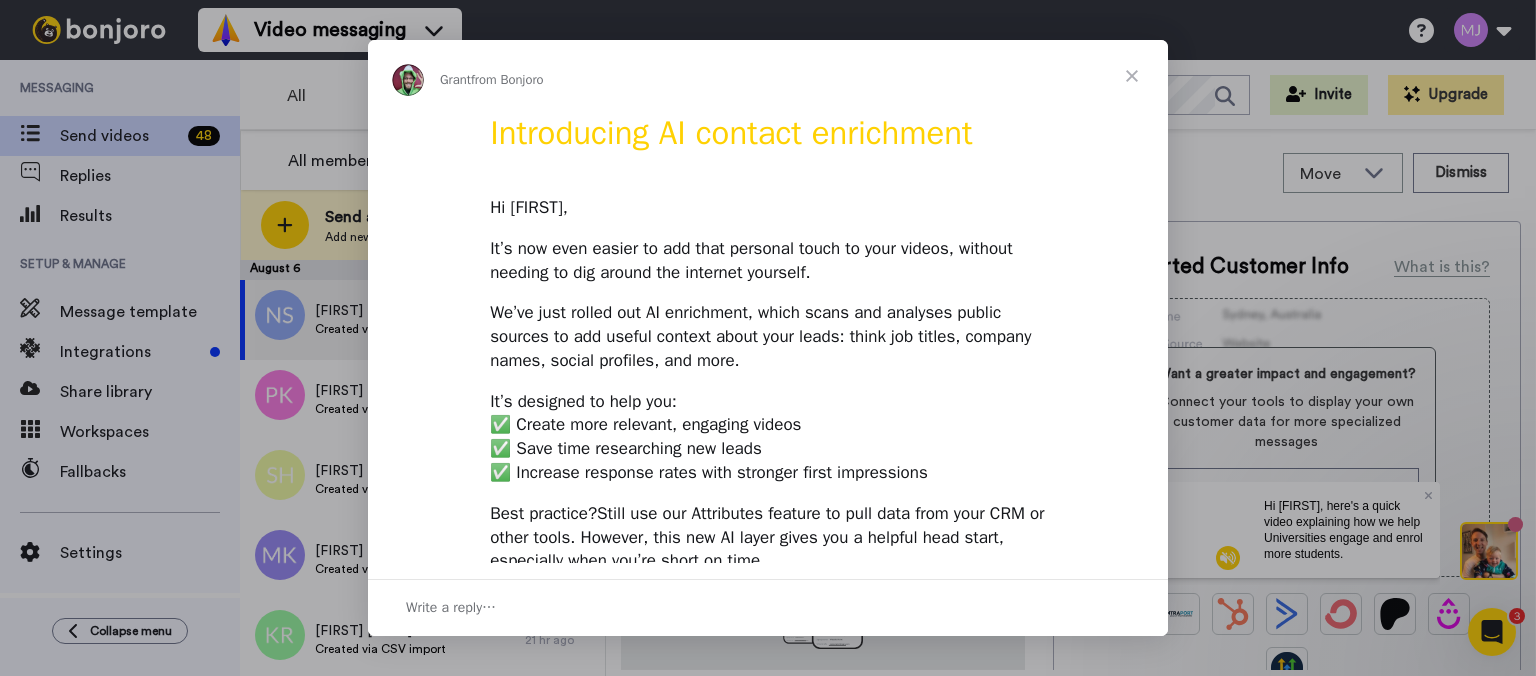 scroll, scrollTop: 0, scrollLeft: 0, axis: both 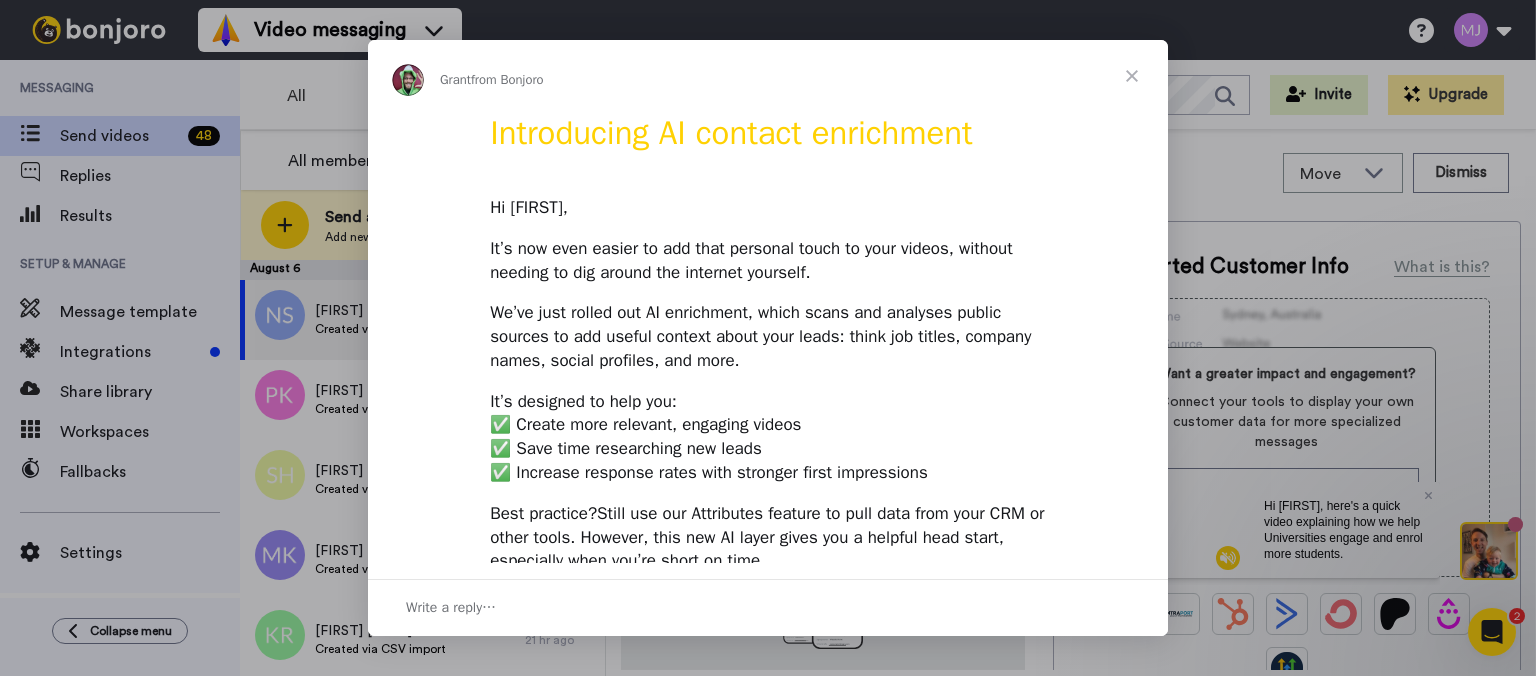 click at bounding box center (1132, 76) 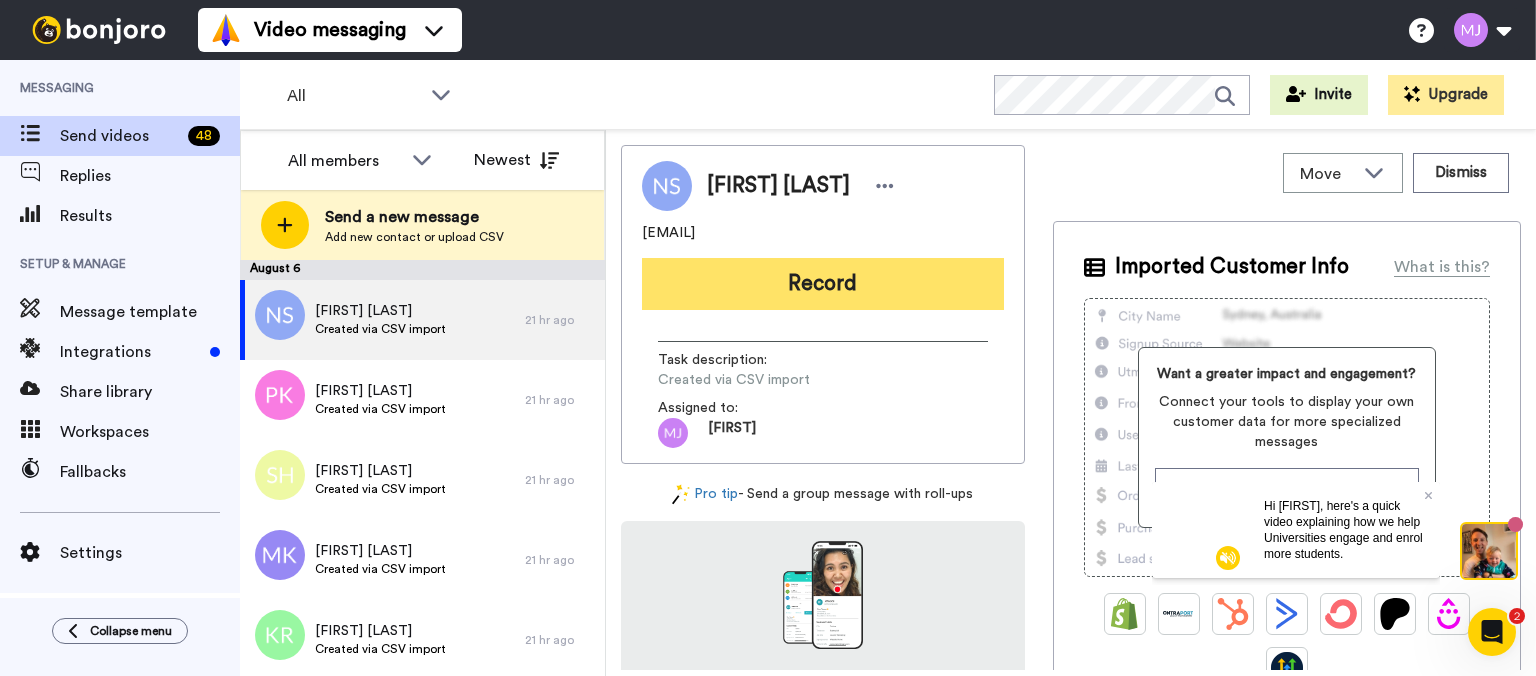 click on "Record" at bounding box center [823, 284] 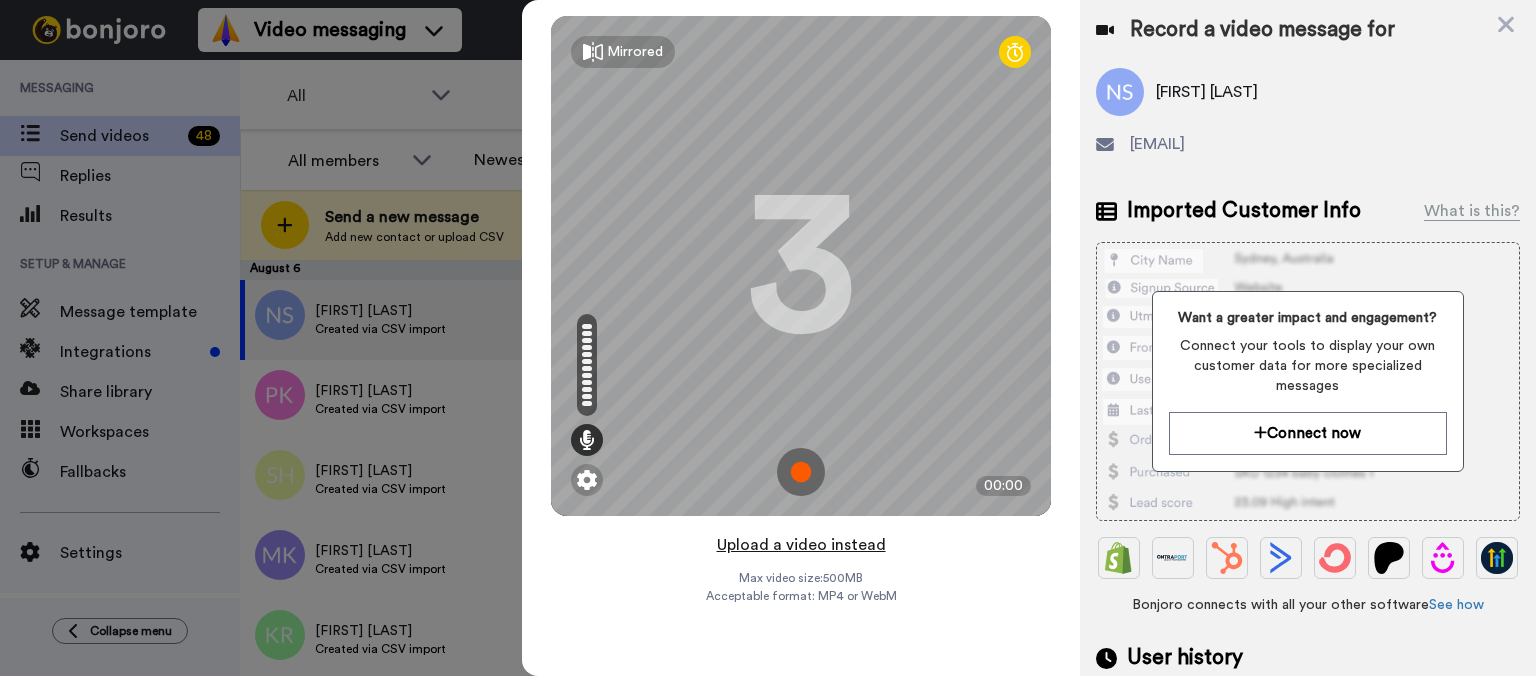 click on "Upload a video instead" at bounding box center [801, 545] 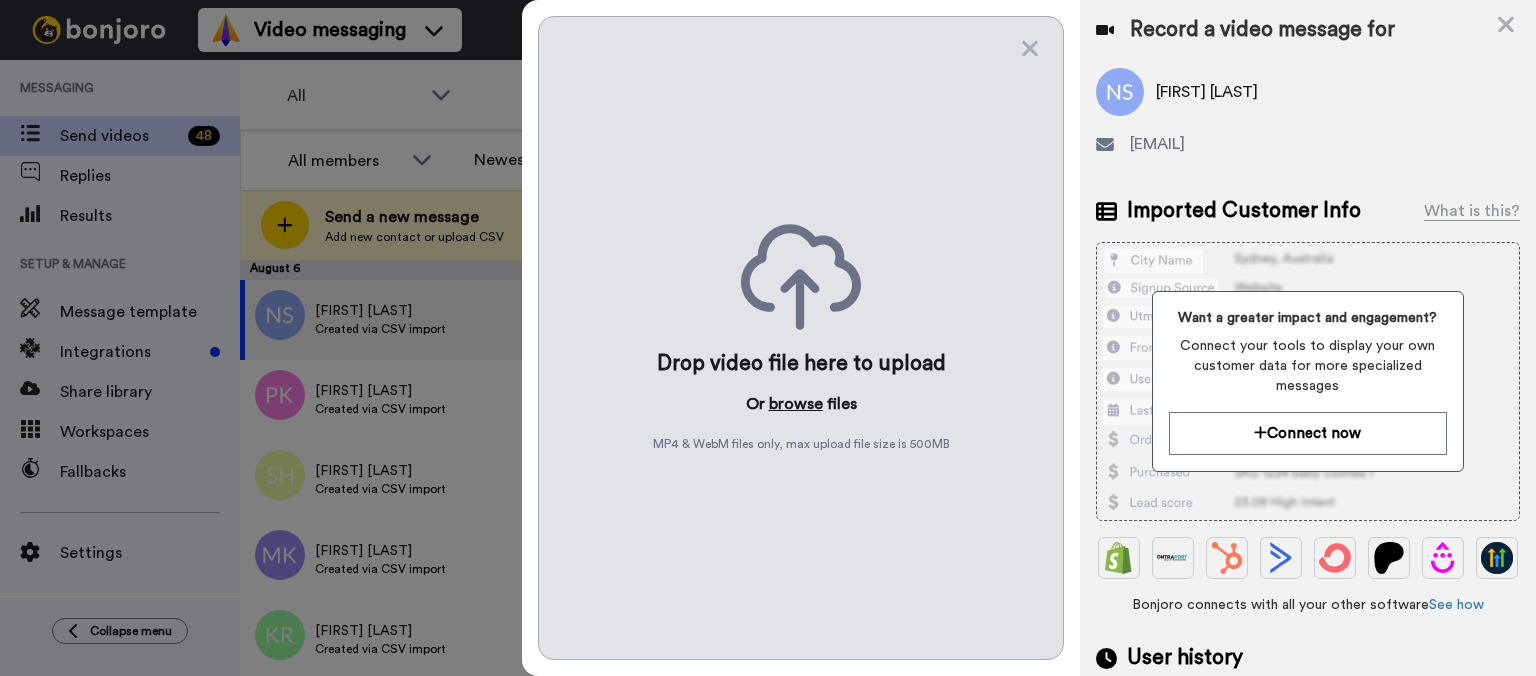 click on "browse" at bounding box center (796, 404) 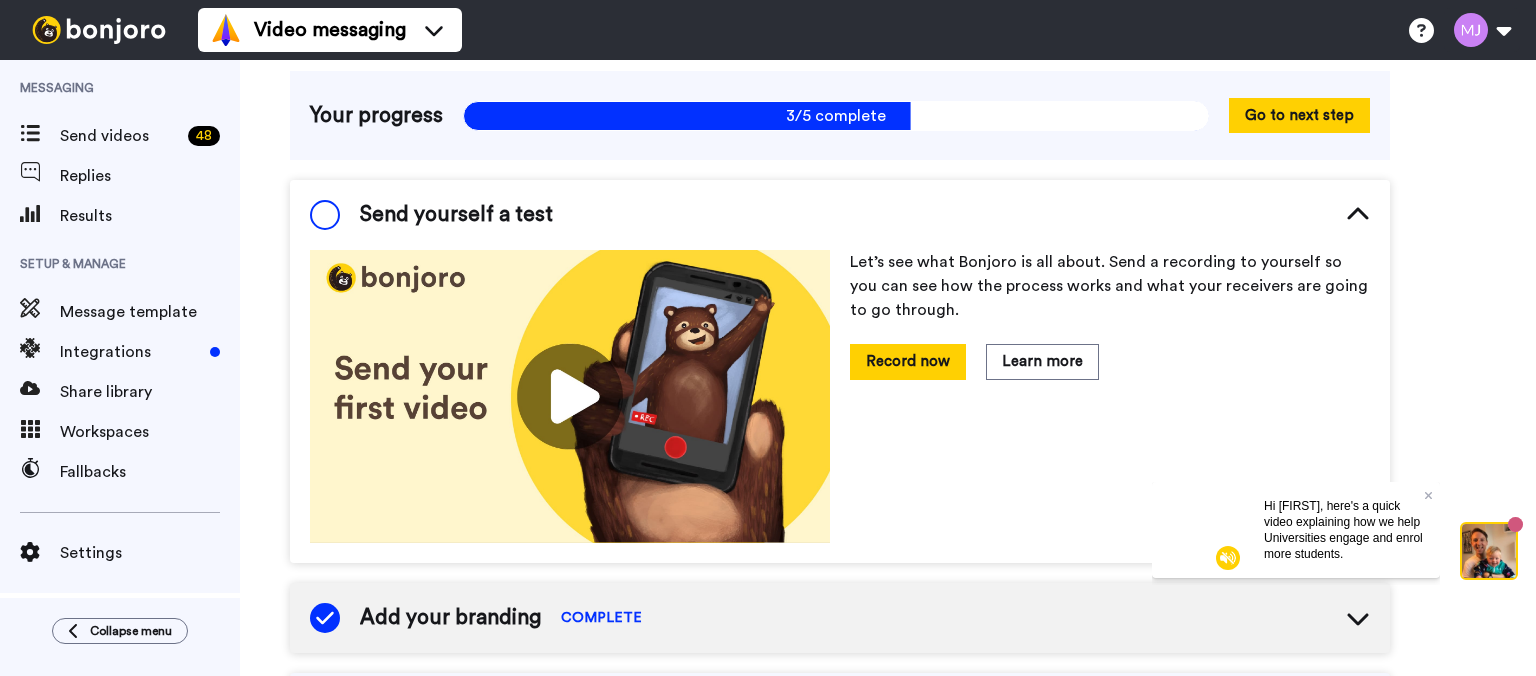 scroll, scrollTop: 126, scrollLeft: 0, axis: vertical 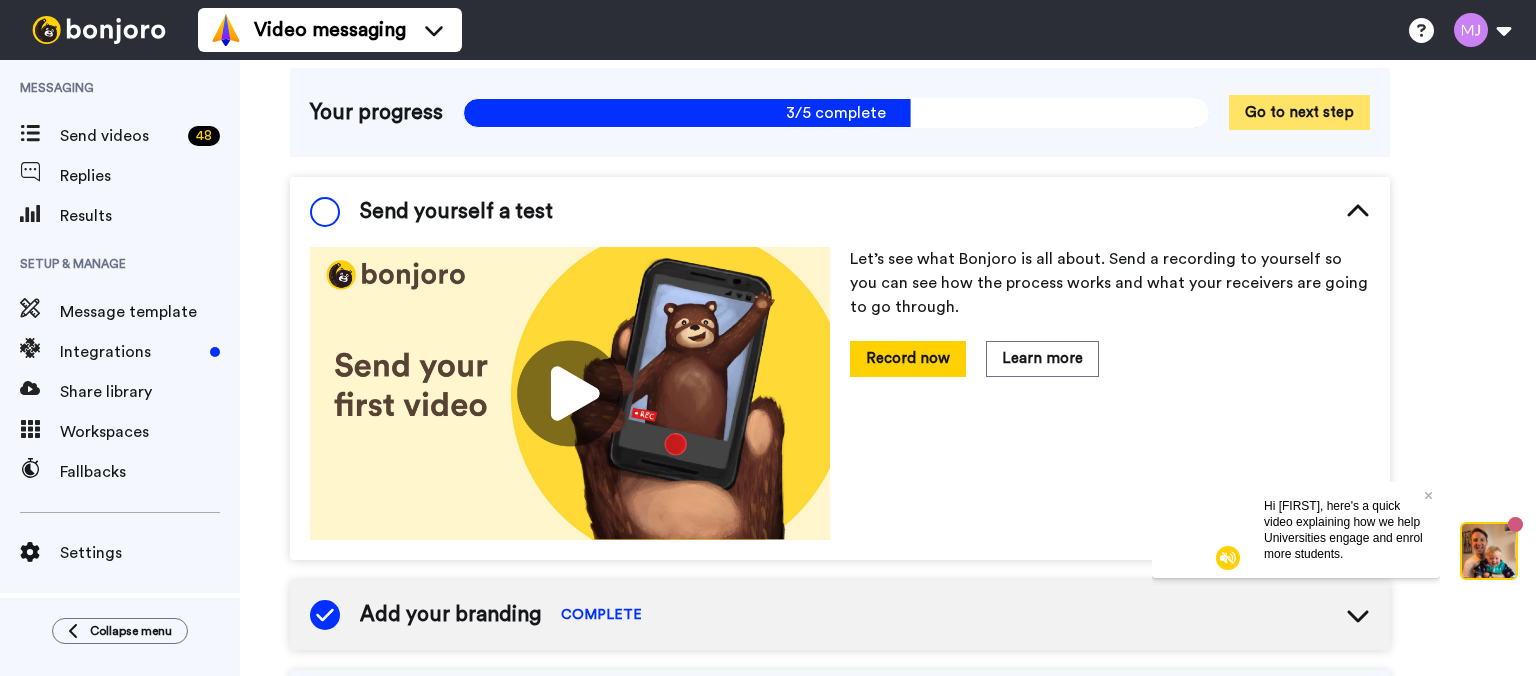 click on "Go to next step" at bounding box center [1299, 112] 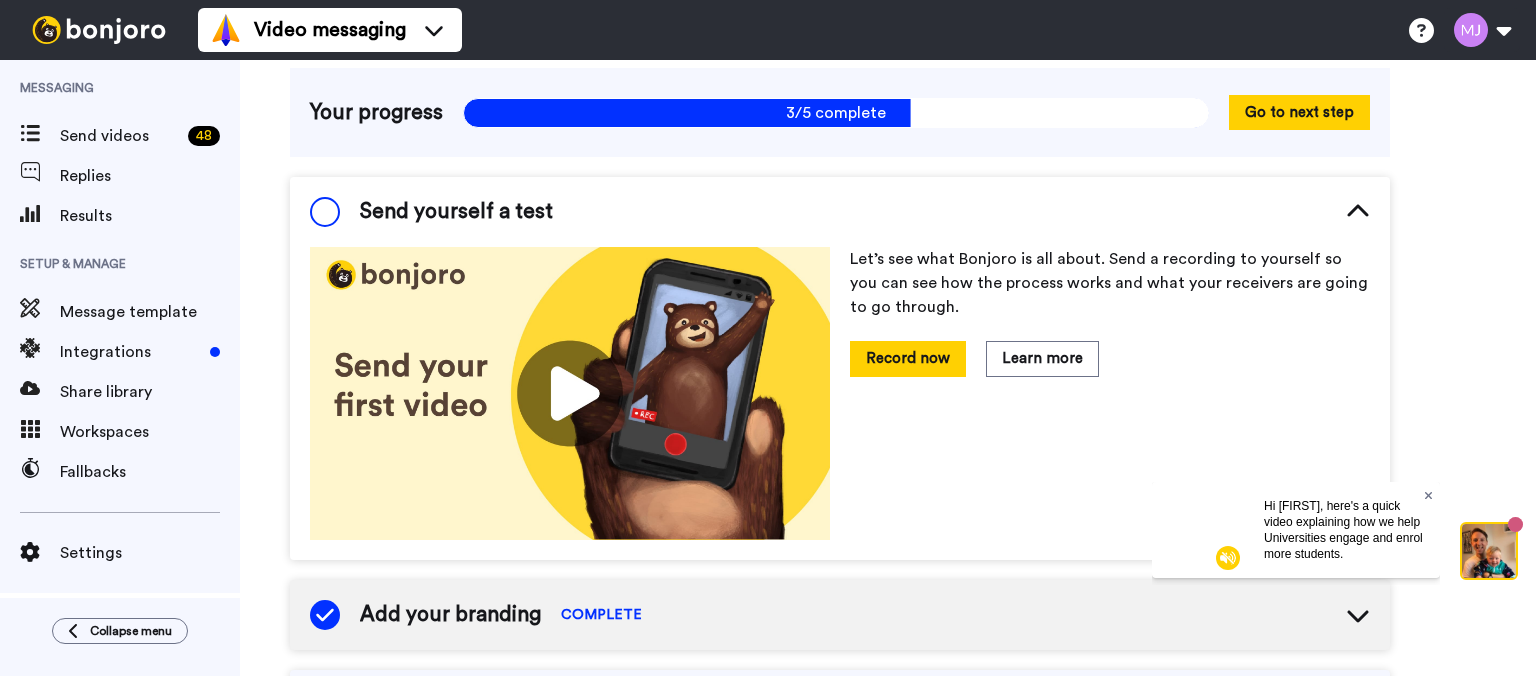 click 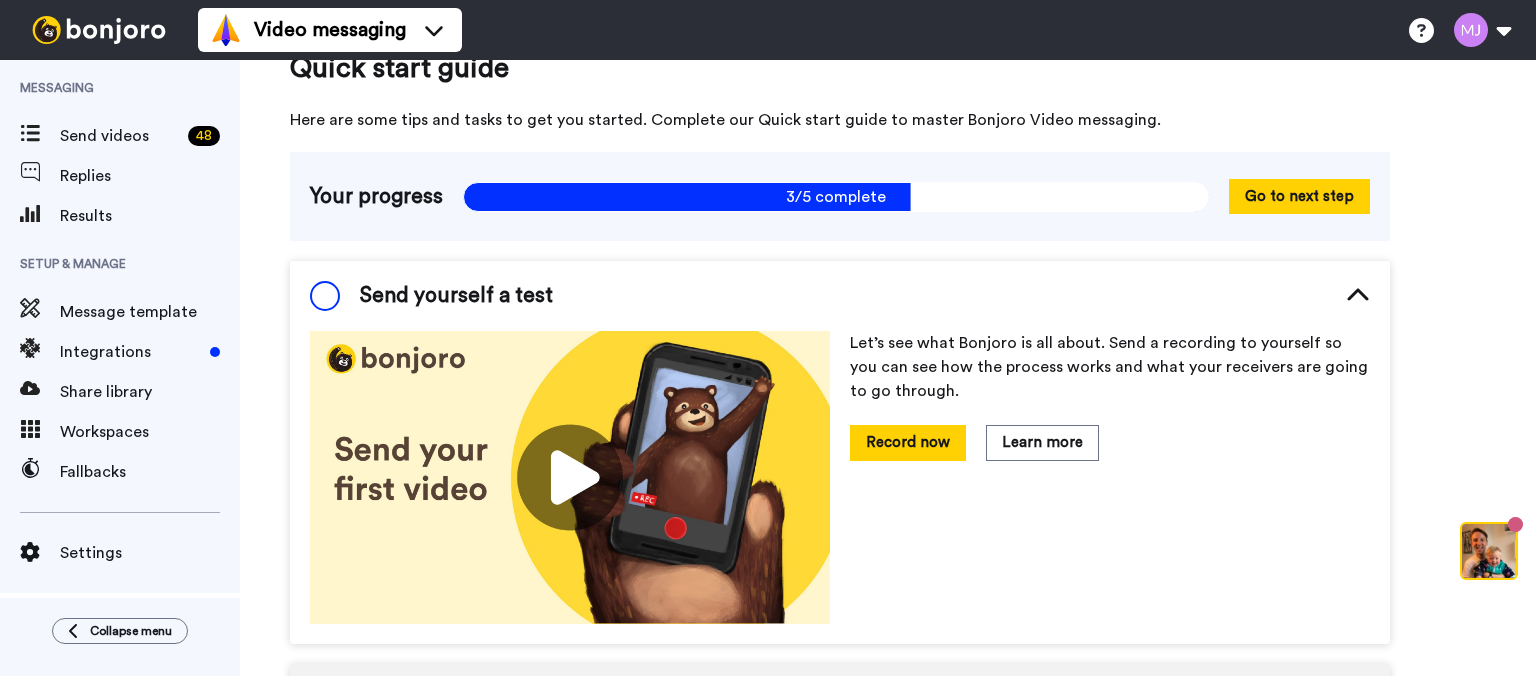 scroll, scrollTop: 0, scrollLeft: 0, axis: both 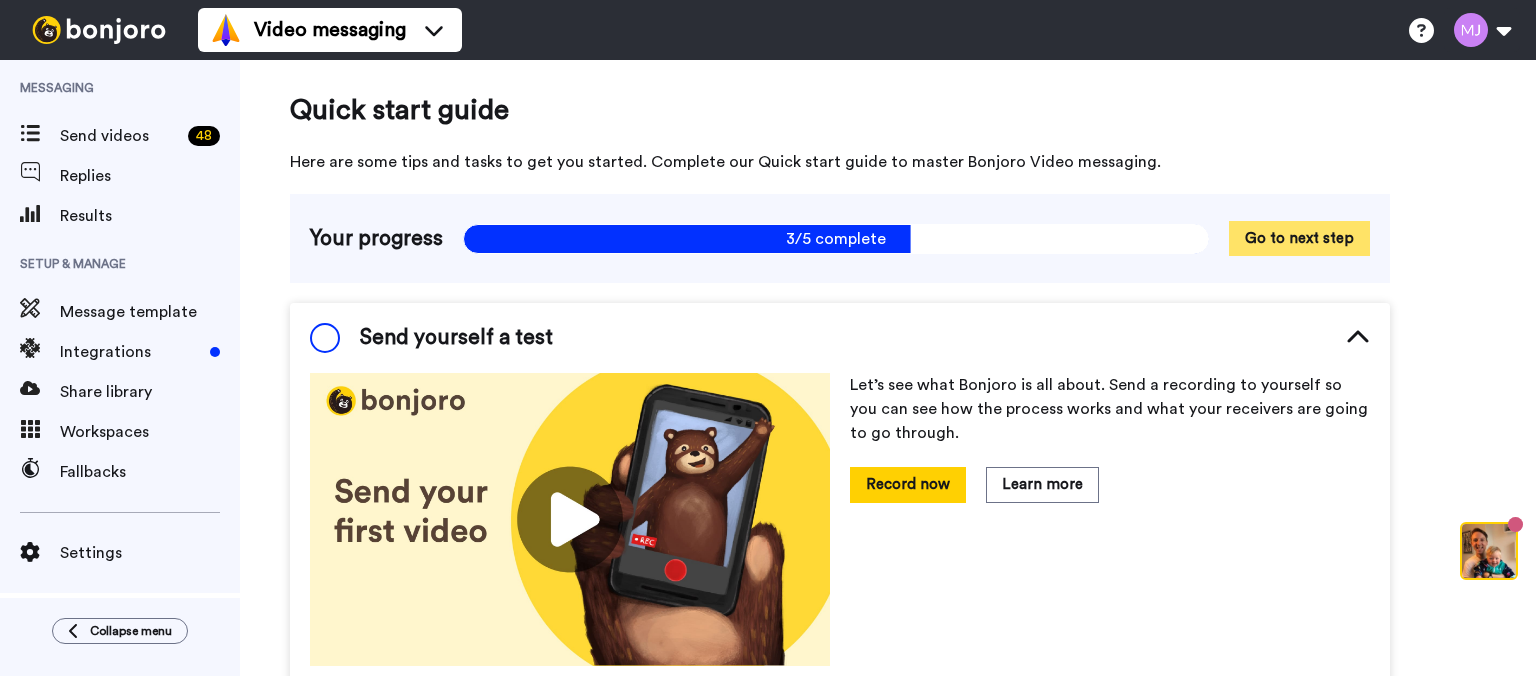 click on "Go to next step" at bounding box center [1299, 238] 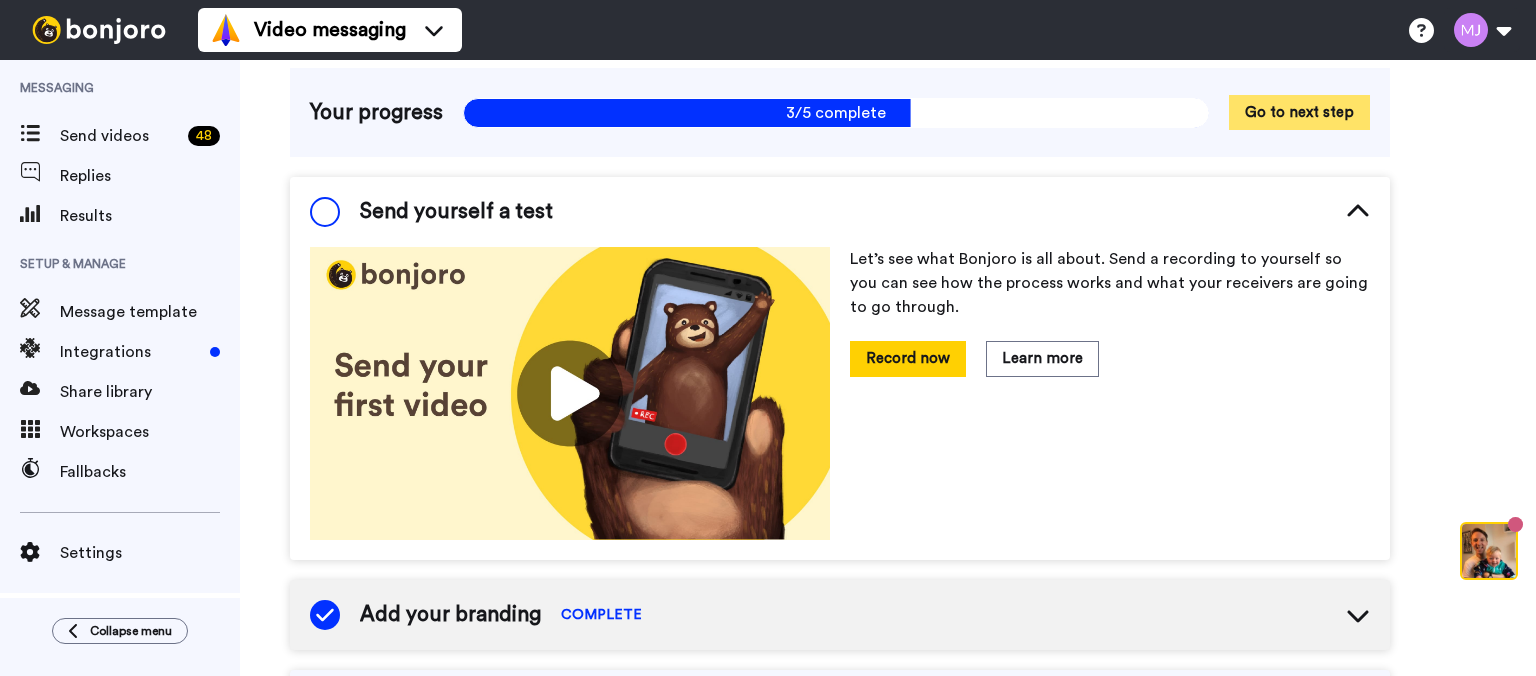 scroll, scrollTop: 126, scrollLeft: 0, axis: vertical 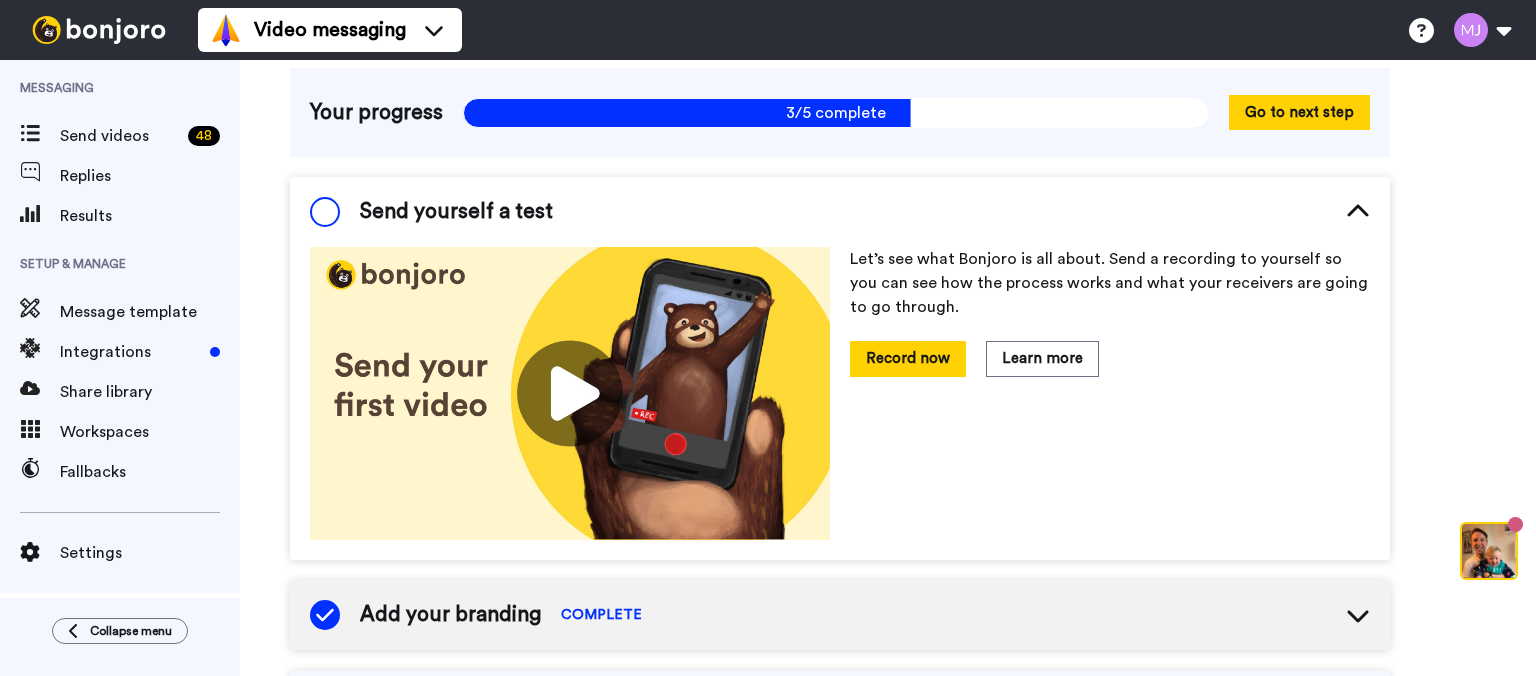 click 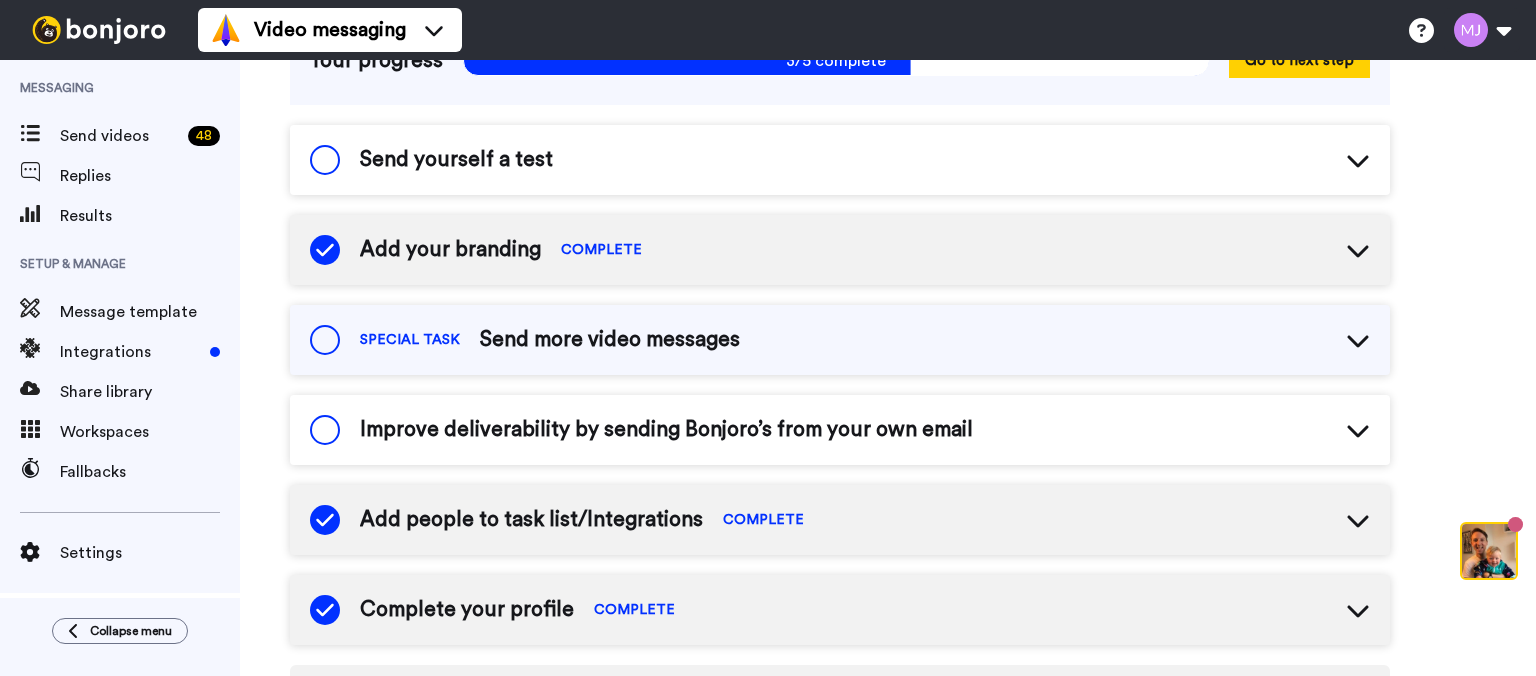 scroll, scrollTop: 185, scrollLeft: 0, axis: vertical 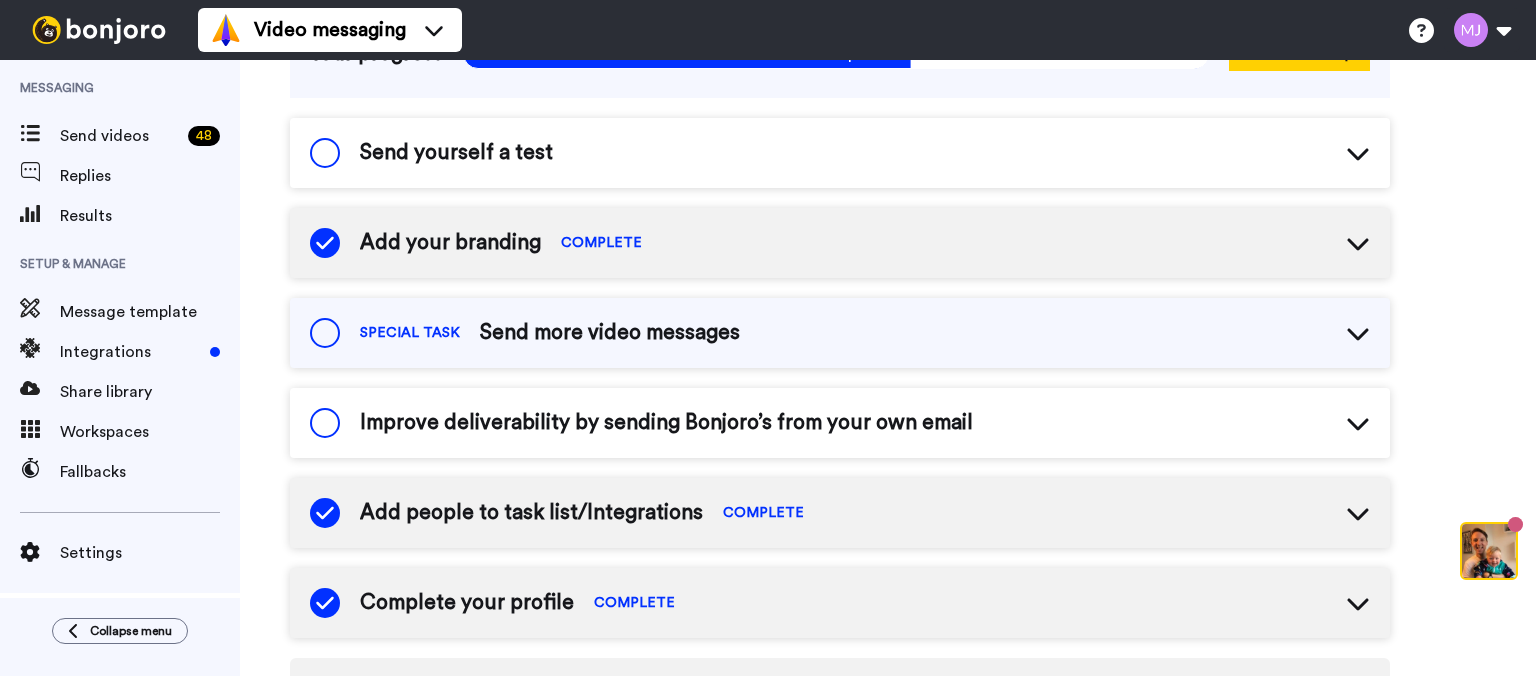 click at bounding box center (325, 153) 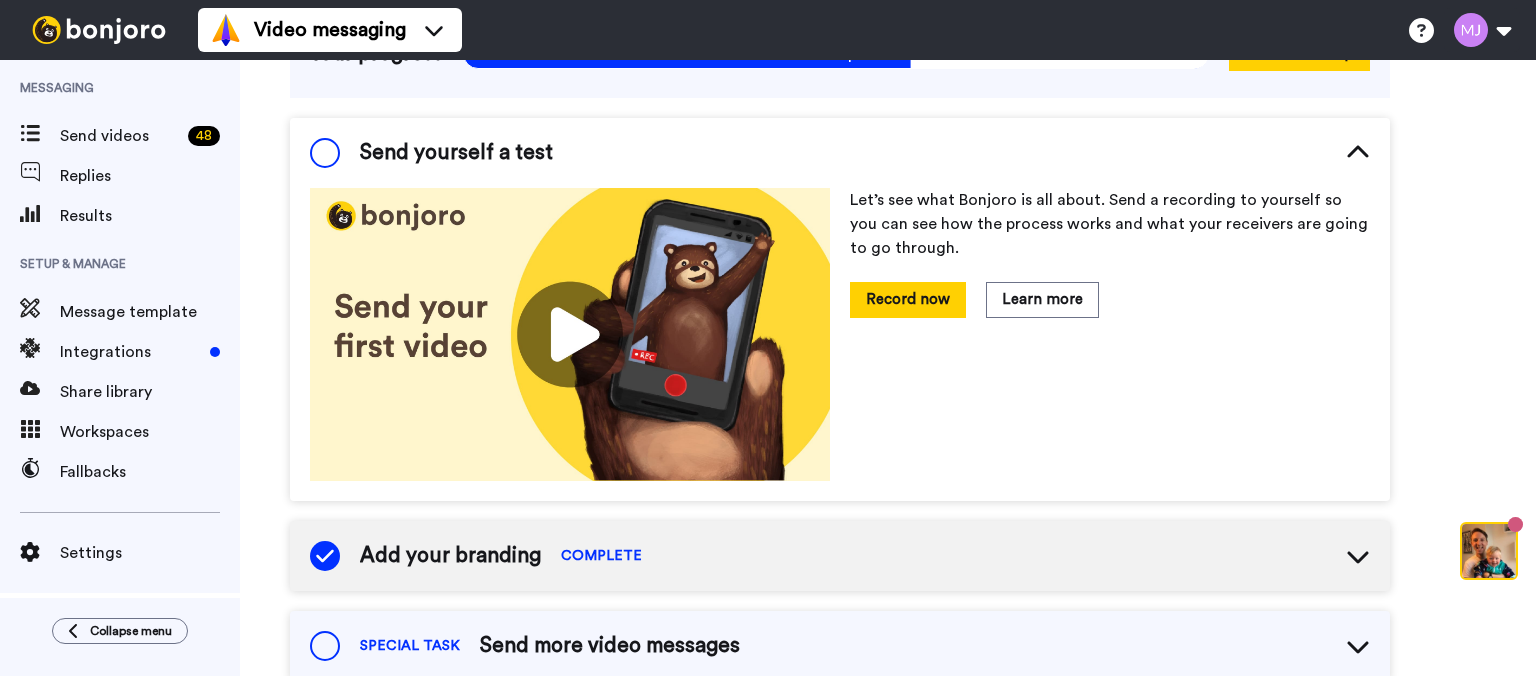 click at bounding box center [570, 334] 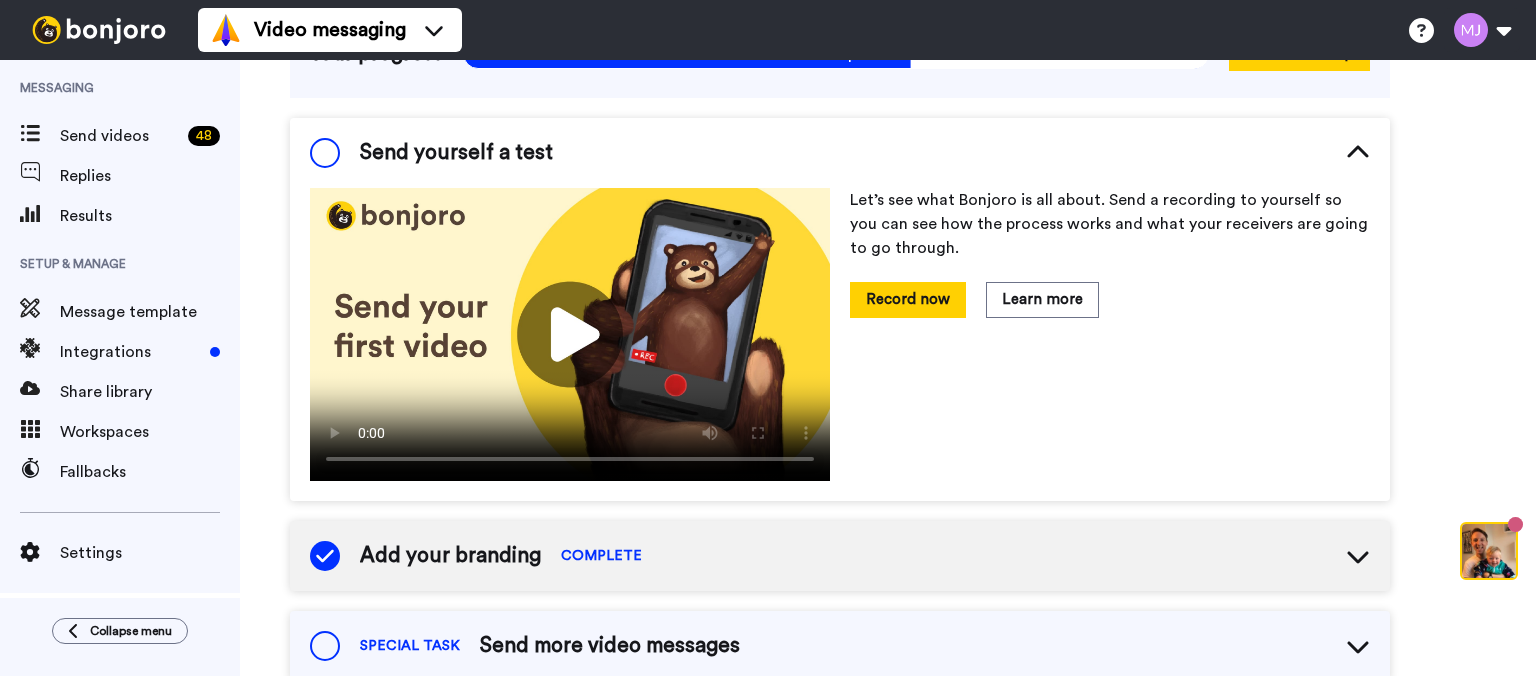 type 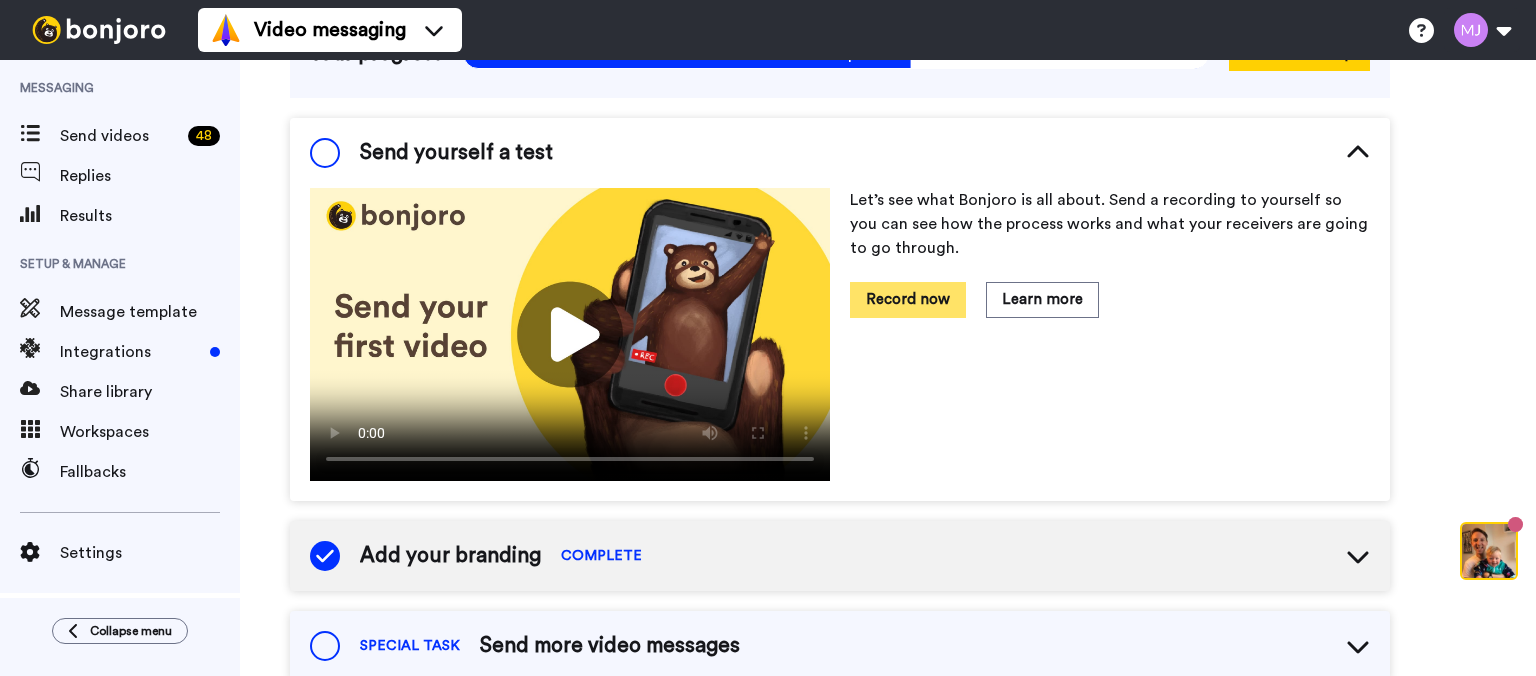 click on "Record now" at bounding box center [908, 299] 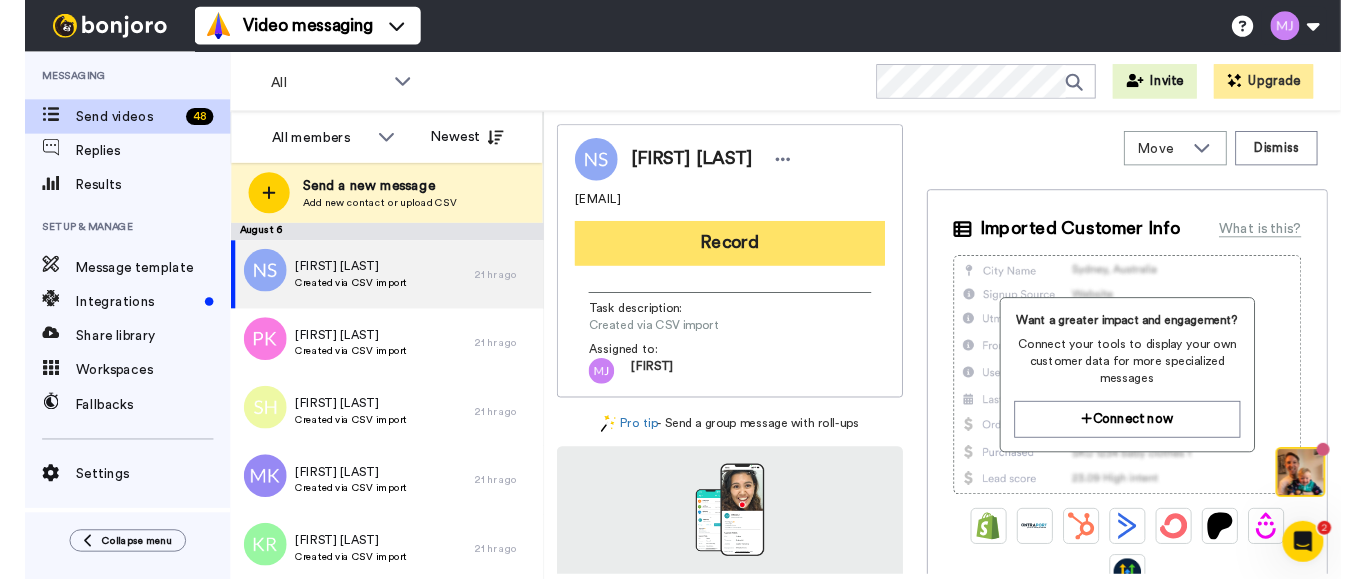 scroll, scrollTop: 0, scrollLeft: 0, axis: both 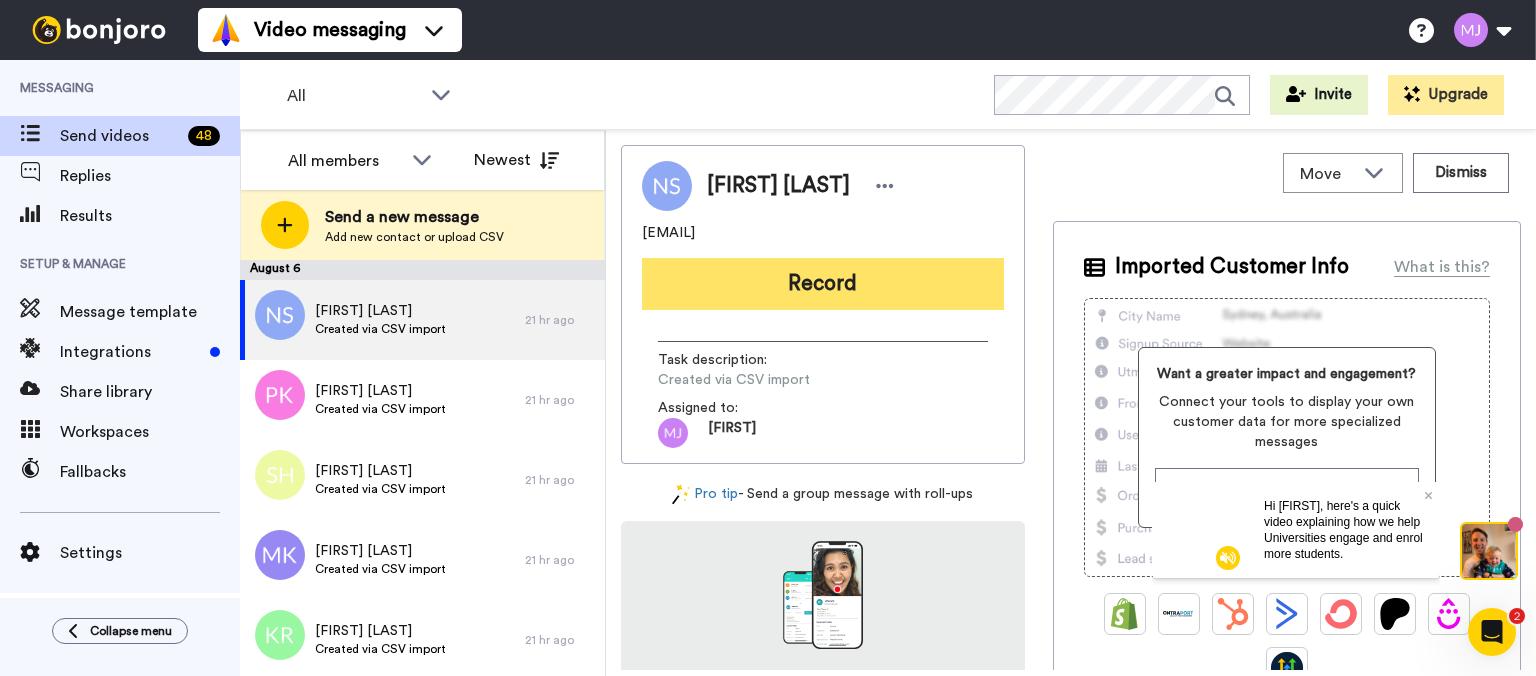 click on "Record" at bounding box center [823, 284] 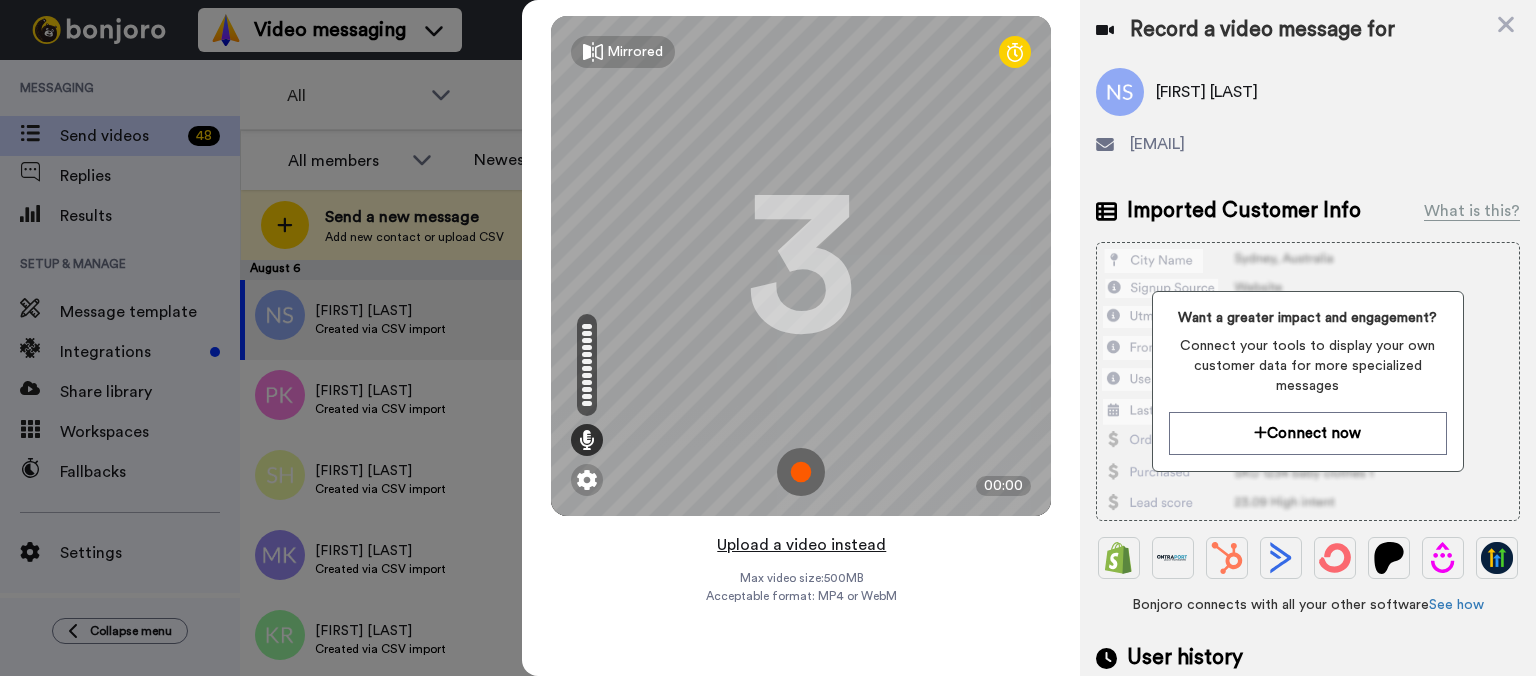 click on "Upload a video instead" at bounding box center (801, 545) 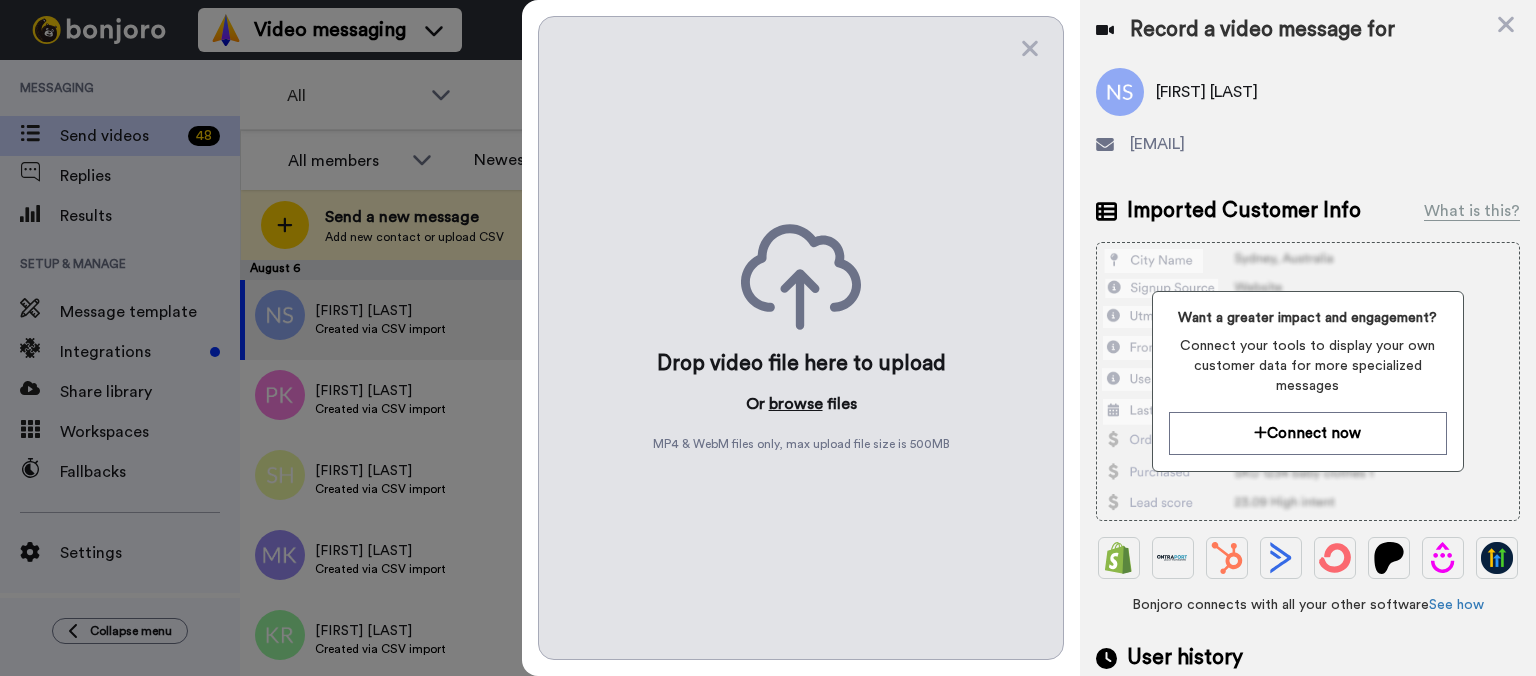 click on "browse" at bounding box center [796, 404] 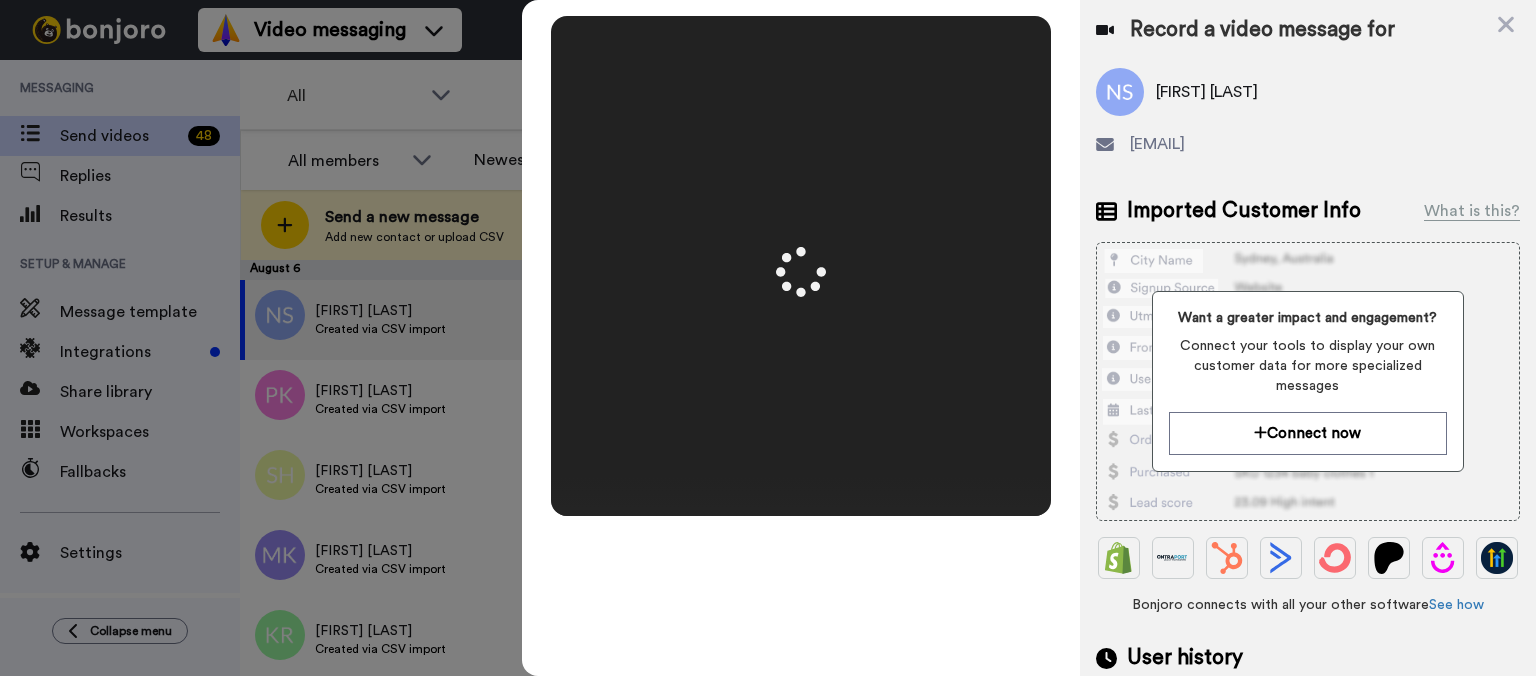 click at bounding box center (801, 266) 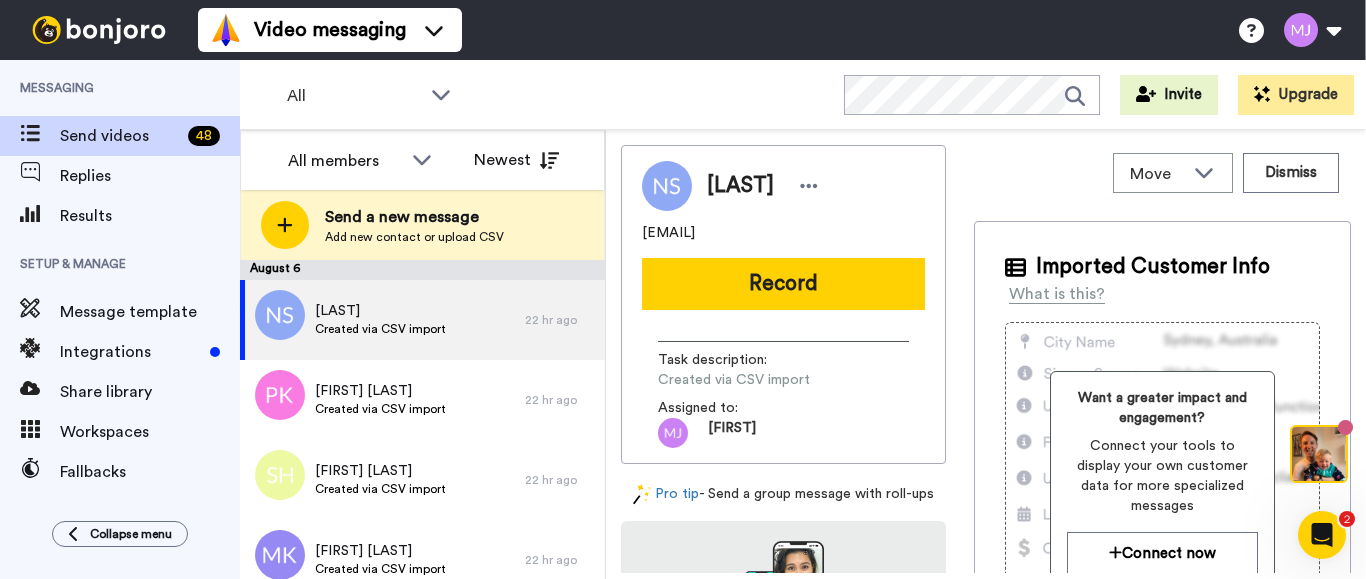 scroll, scrollTop: 0, scrollLeft: 0, axis: both 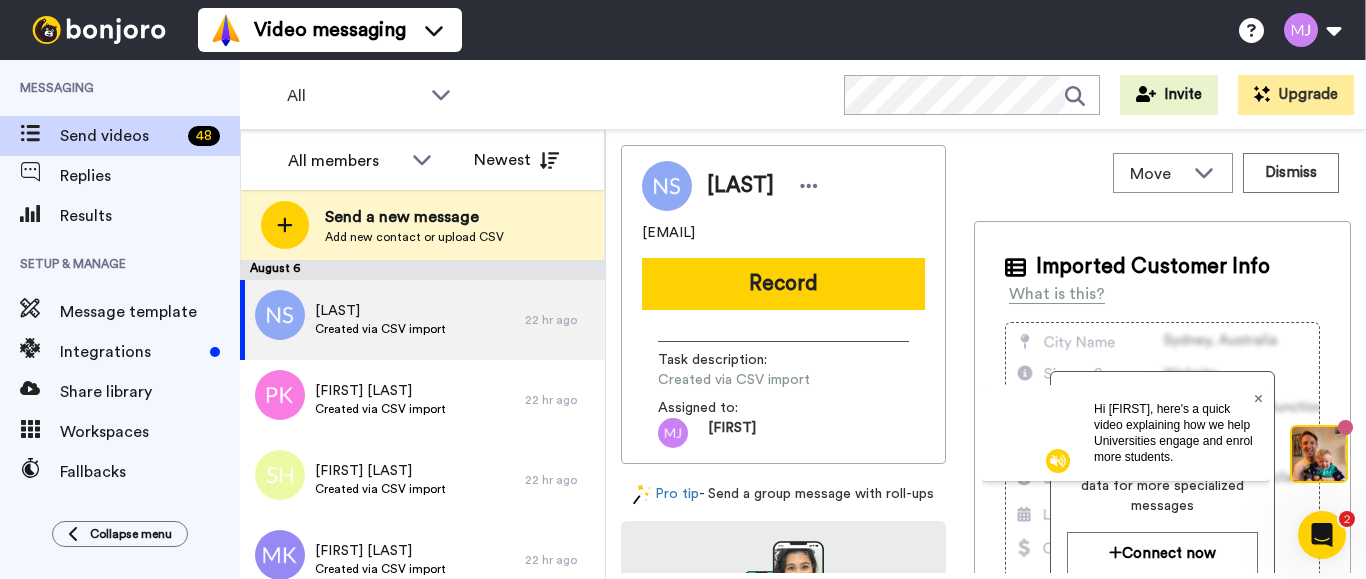 click 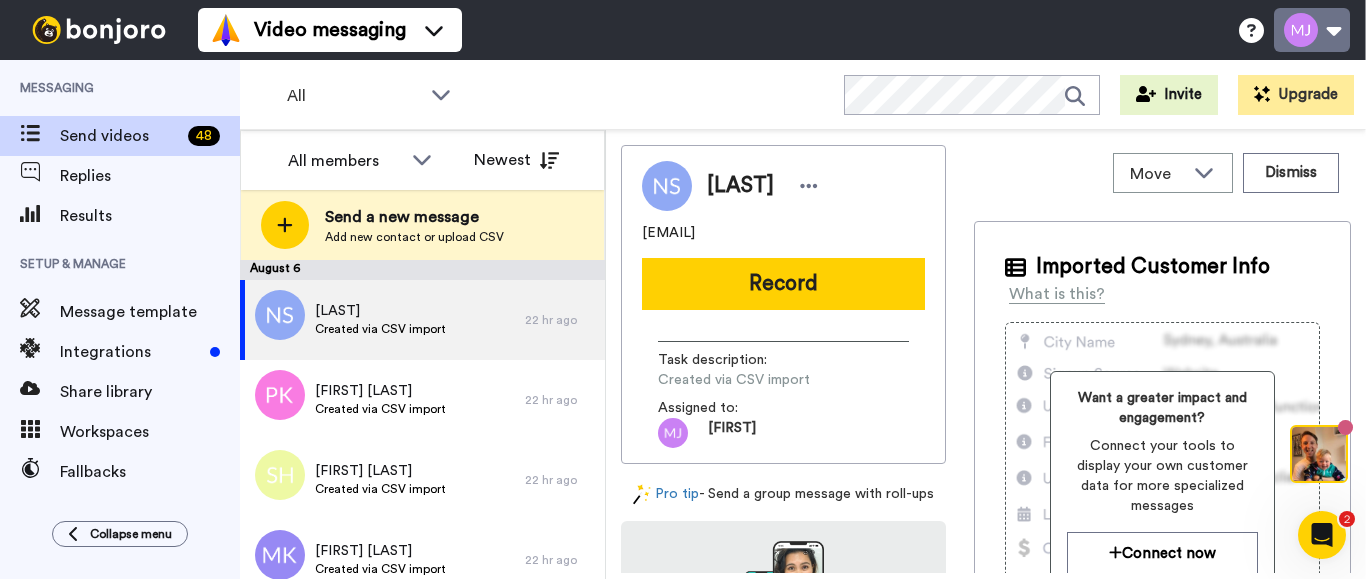 click at bounding box center [1312, 30] 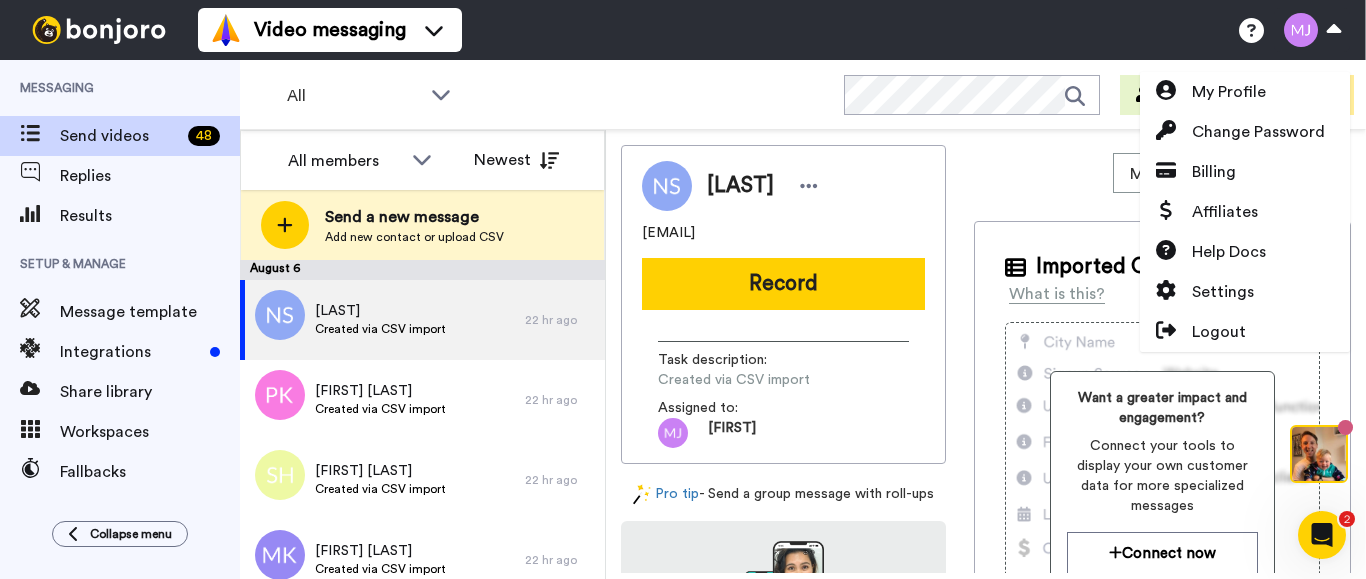 click on "Move WORKSPACES View all Default Task List + Add a new workspace Dismiss" at bounding box center [1162, 173] 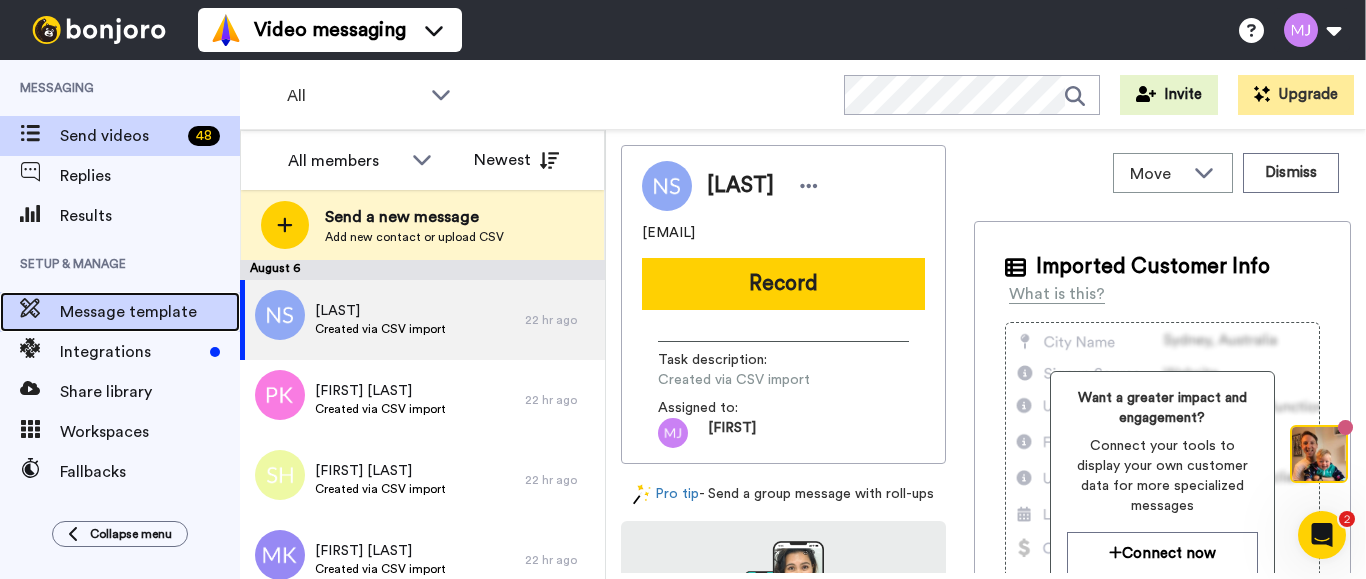click on "Message template" at bounding box center (150, 312) 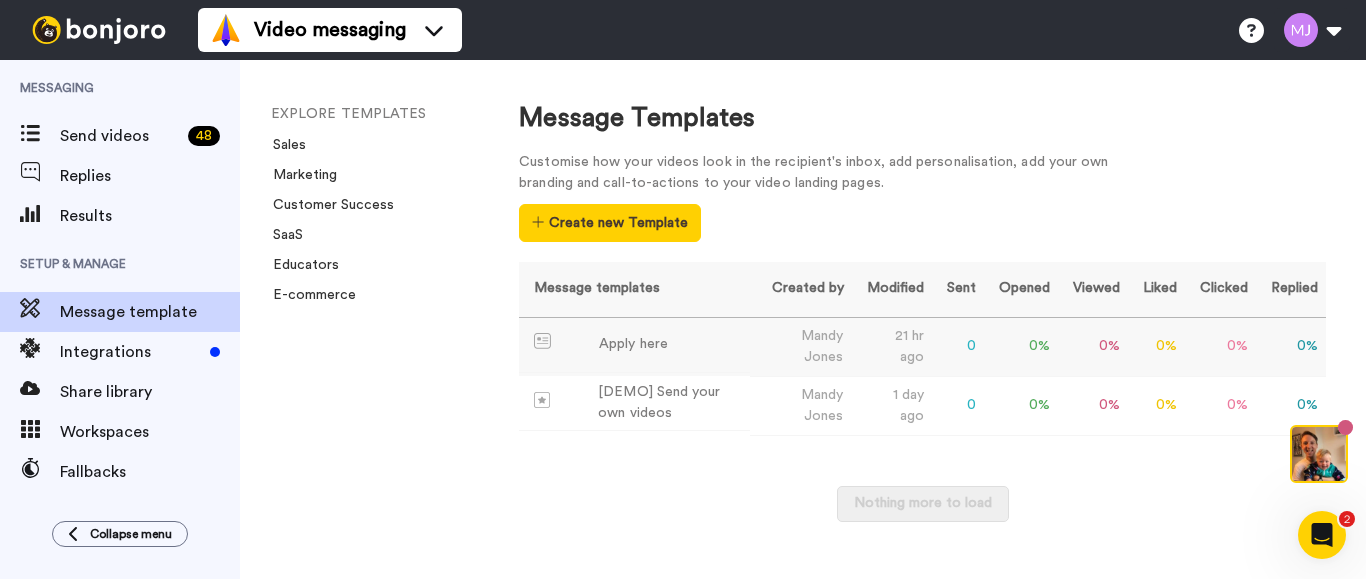 scroll, scrollTop: 0, scrollLeft: 0, axis: both 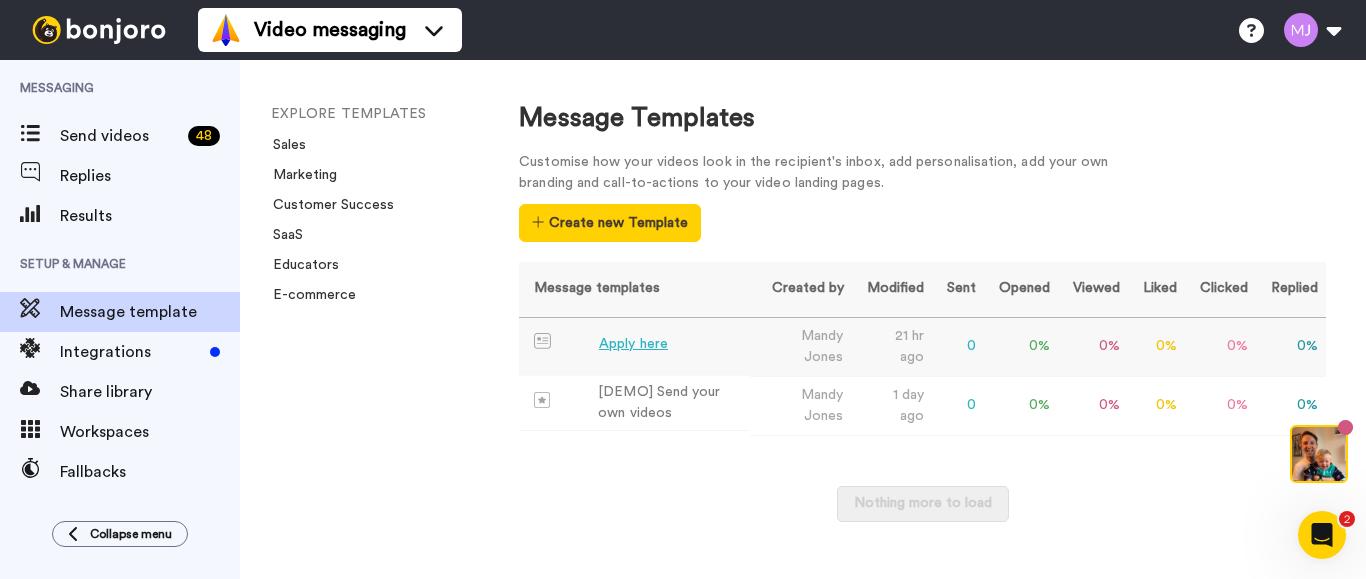 click on "Apply here" at bounding box center [633, 344] 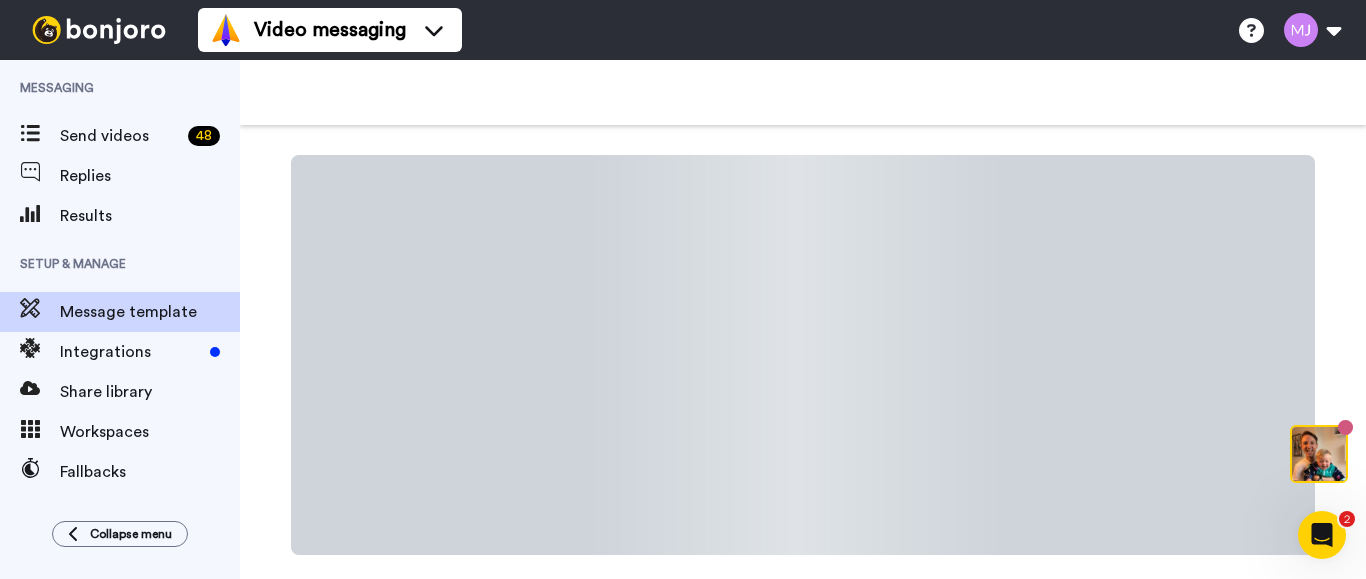 scroll, scrollTop: 0, scrollLeft: 0, axis: both 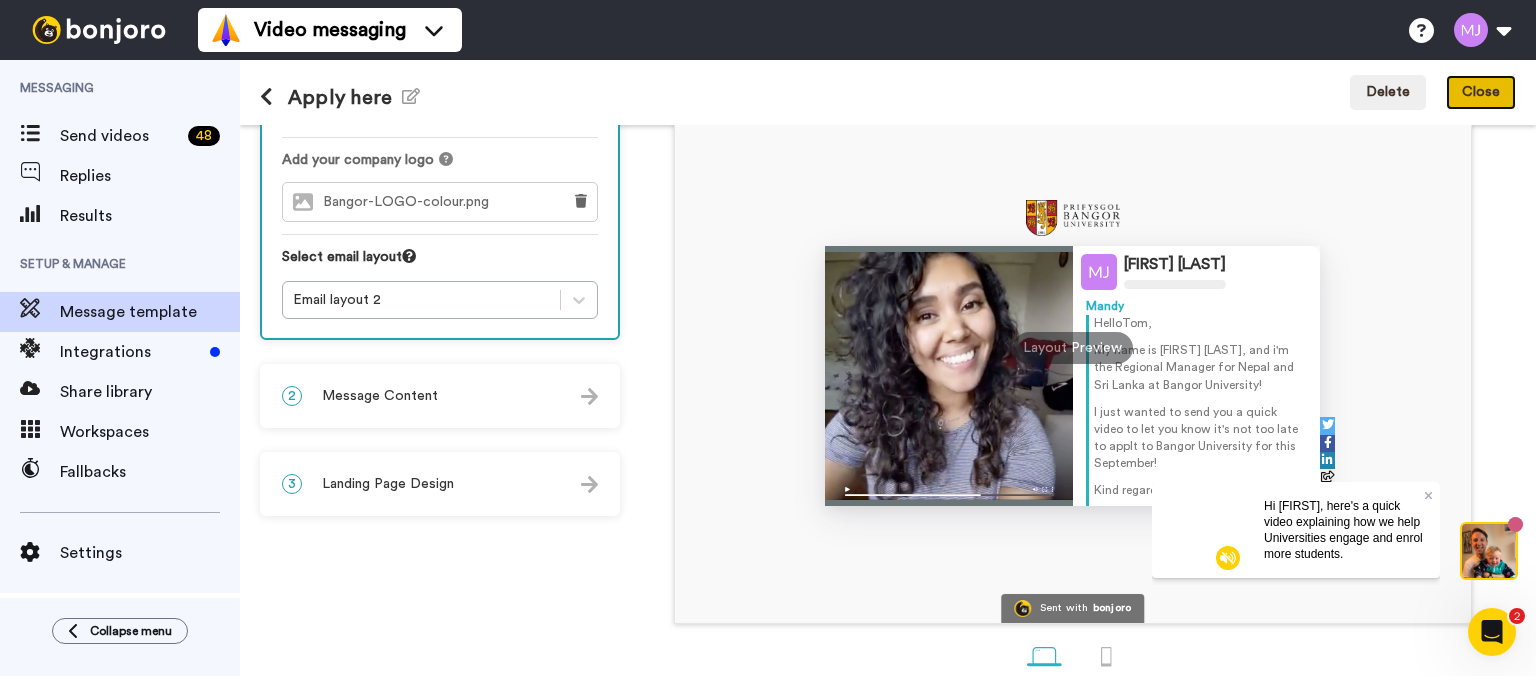 click on "Close" at bounding box center [1481, 93] 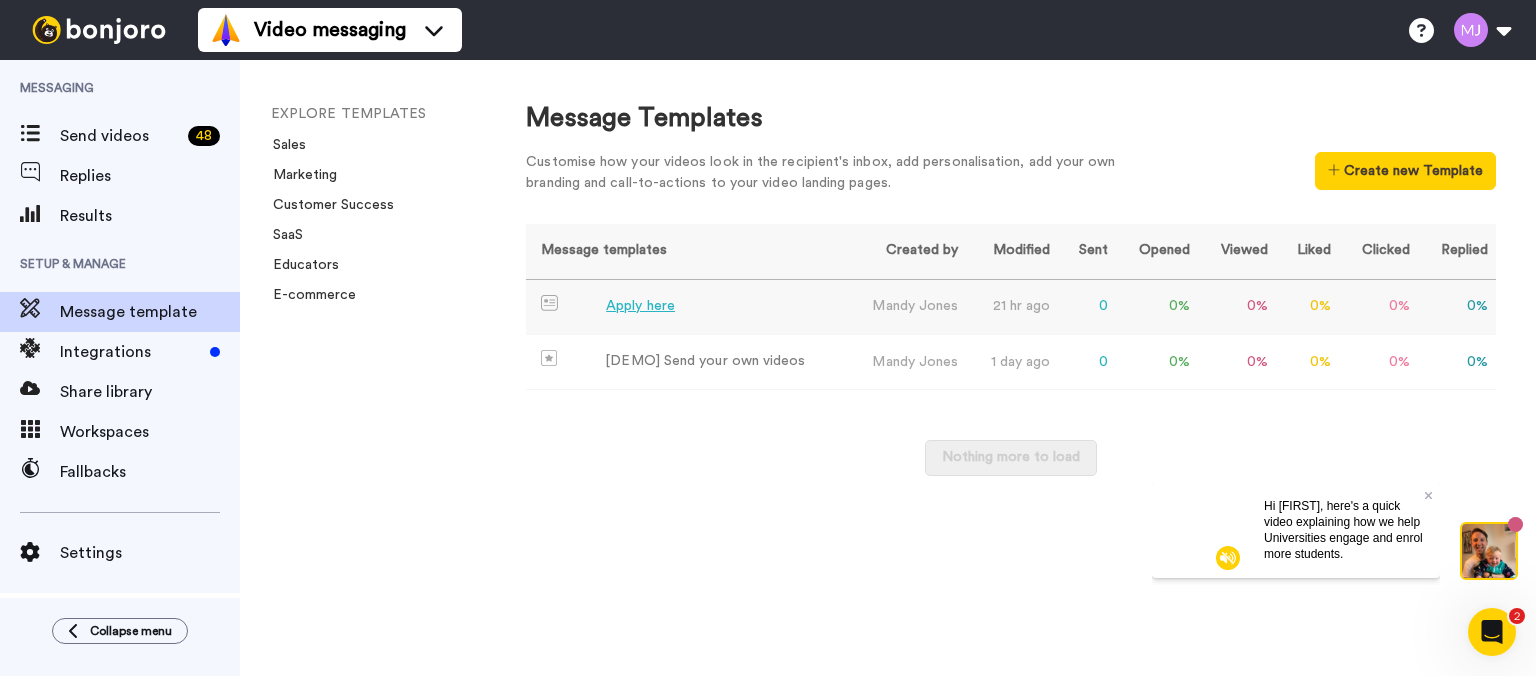 click on "Apply here" at bounding box center (640, 306) 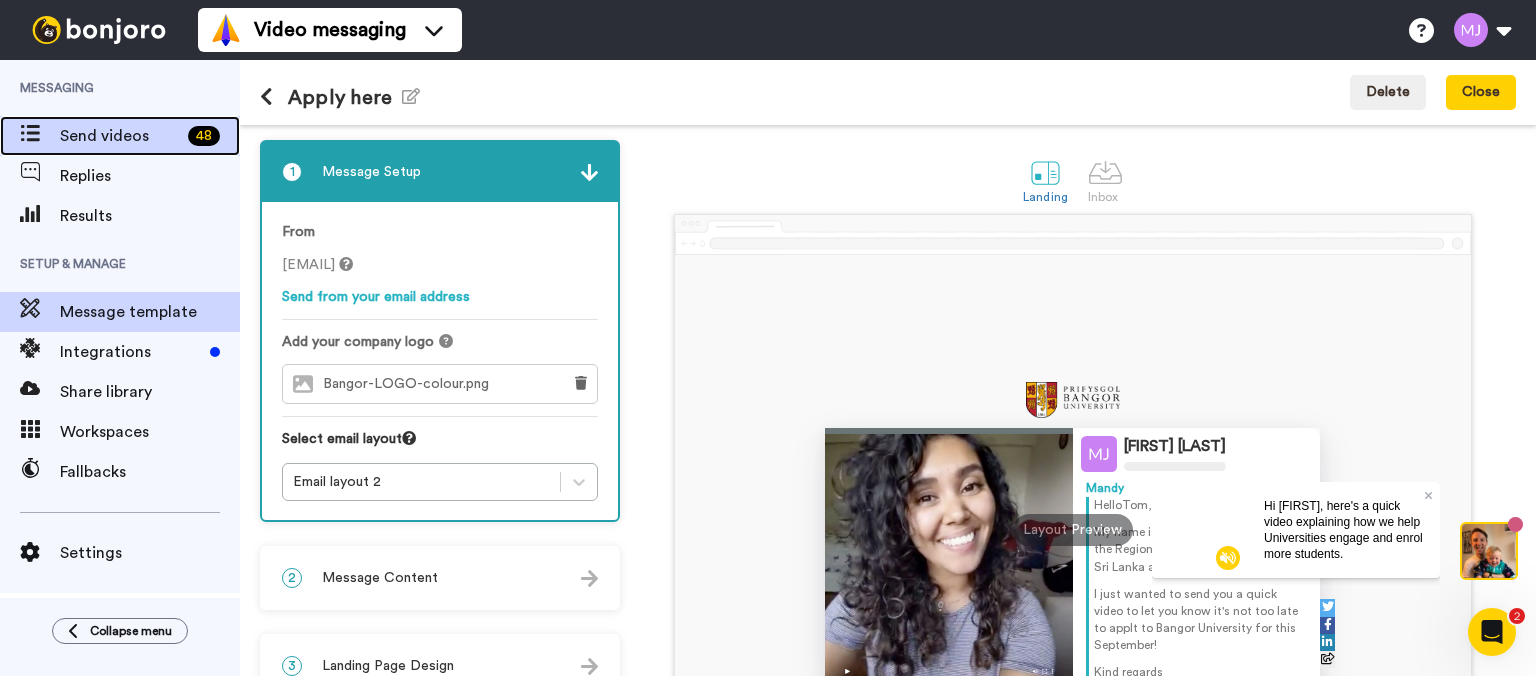 click on "Send videos" at bounding box center (120, 136) 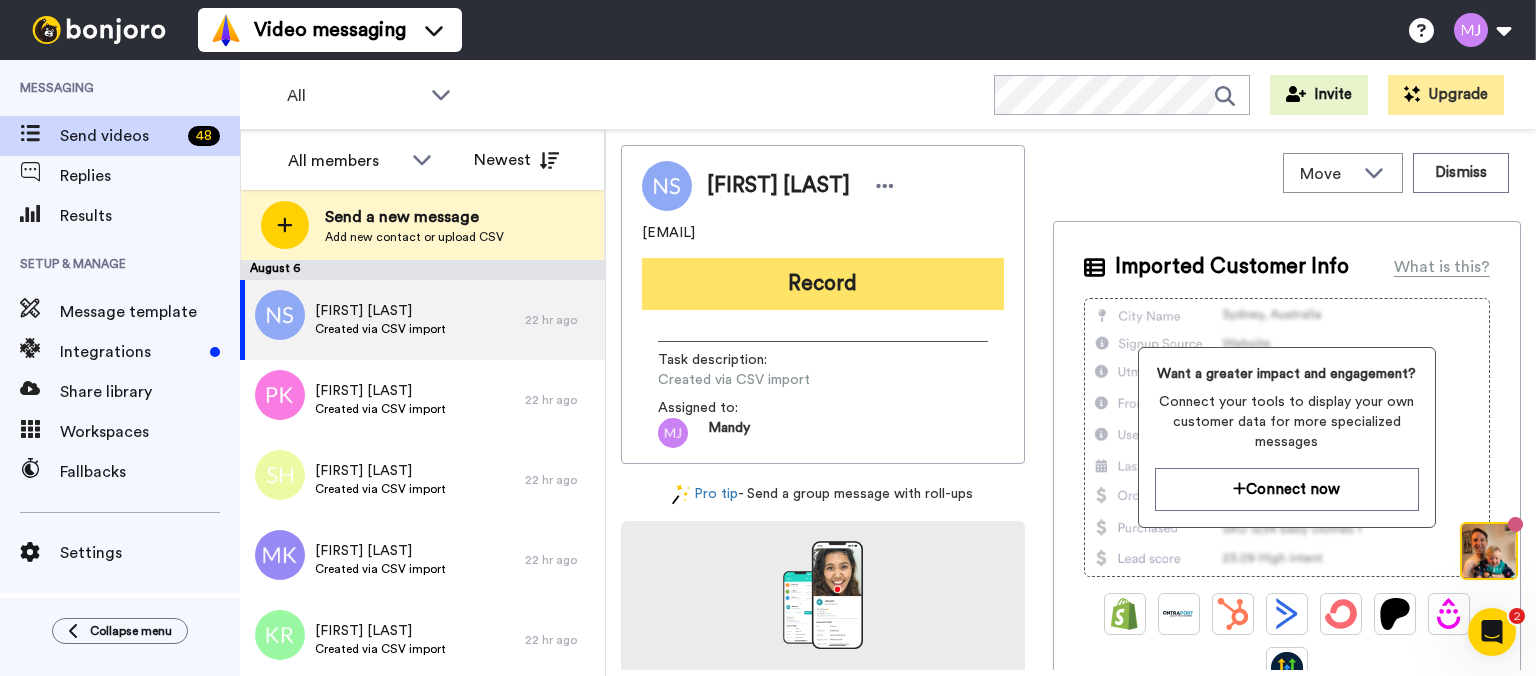 scroll, scrollTop: 0, scrollLeft: 0, axis: both 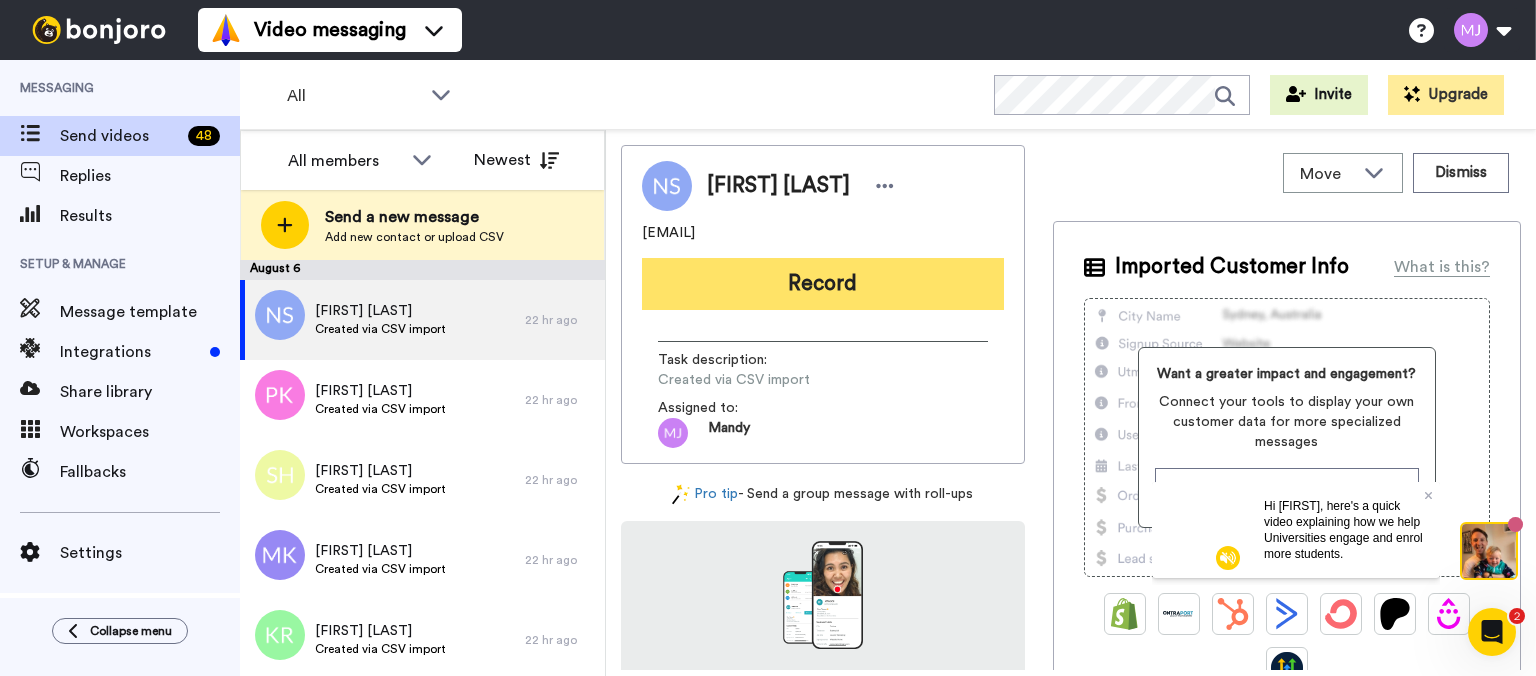 click on "Record" at bounding box center (823, 284) 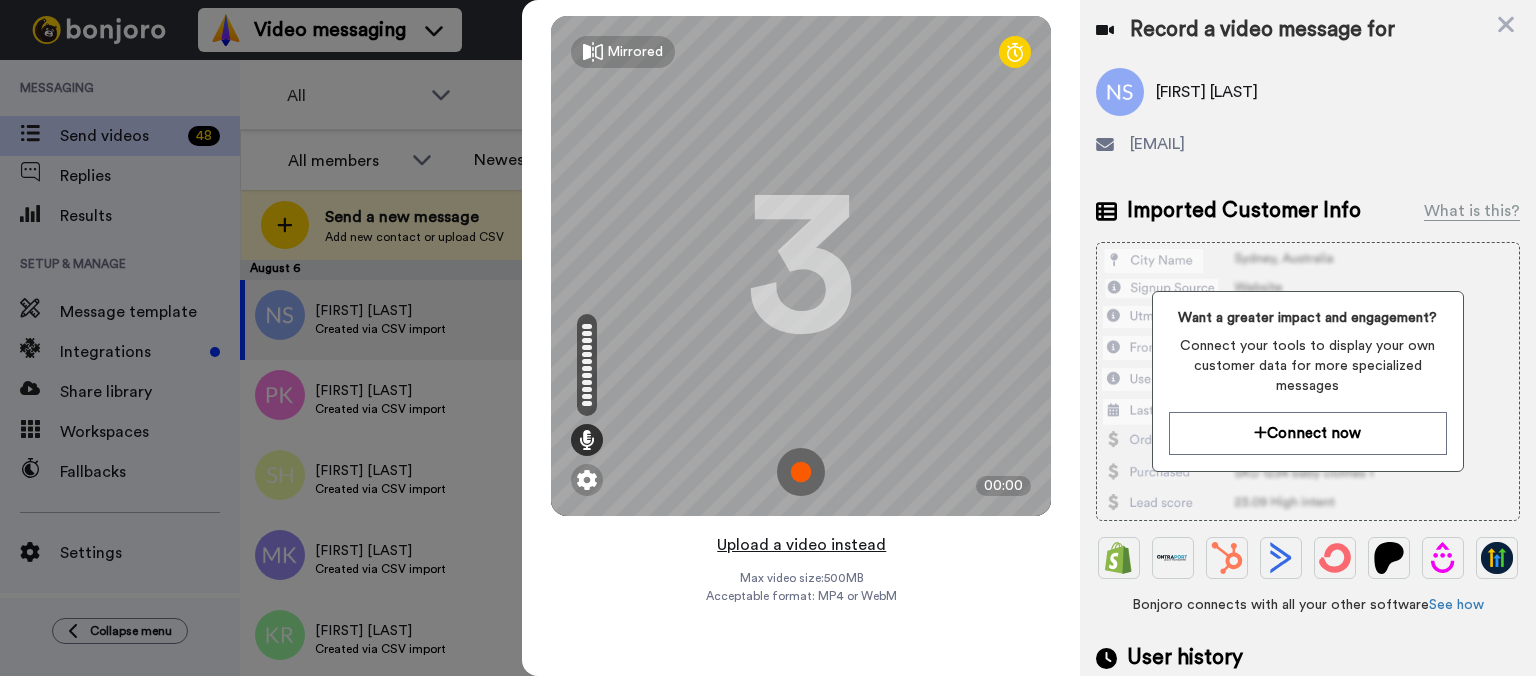 click on "Upload a video instead" at bounding box center (801, 545) 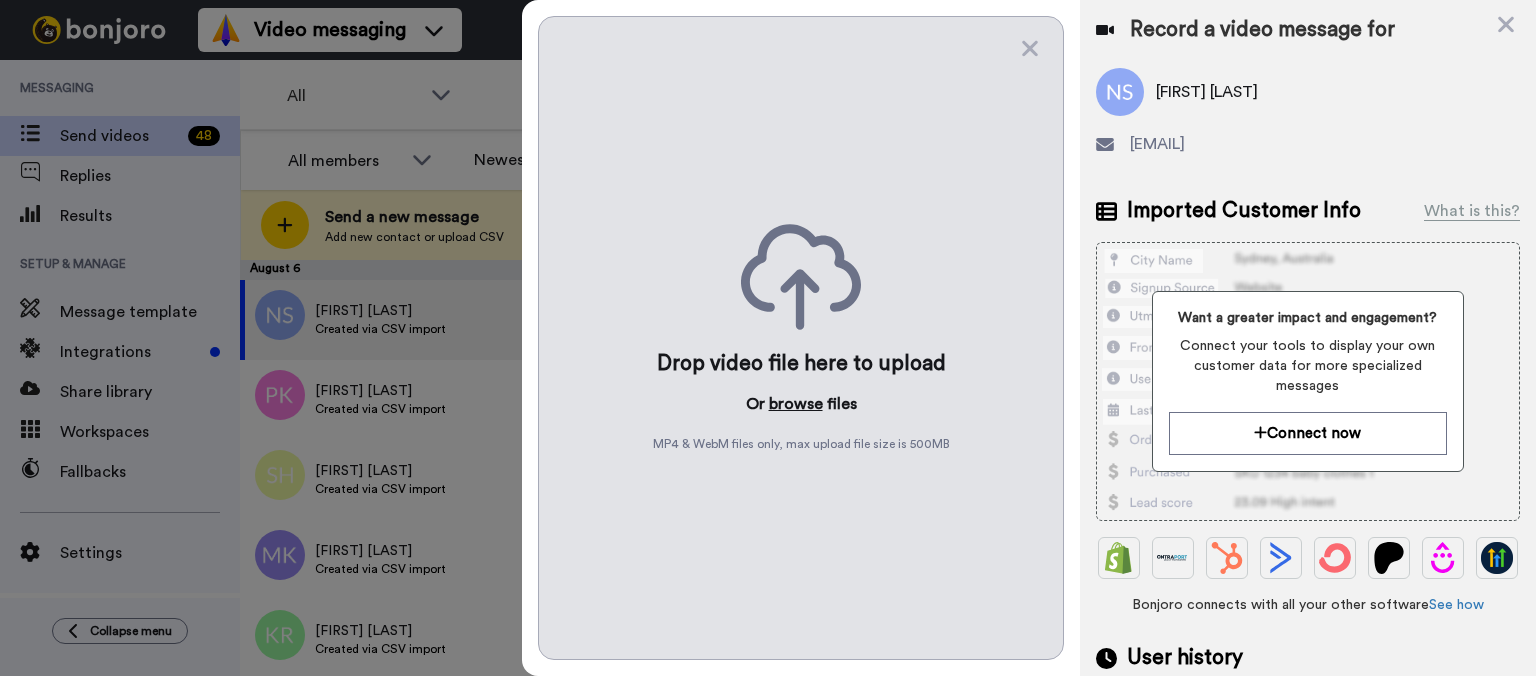 click on "browse" at bounding box center (796, 404) 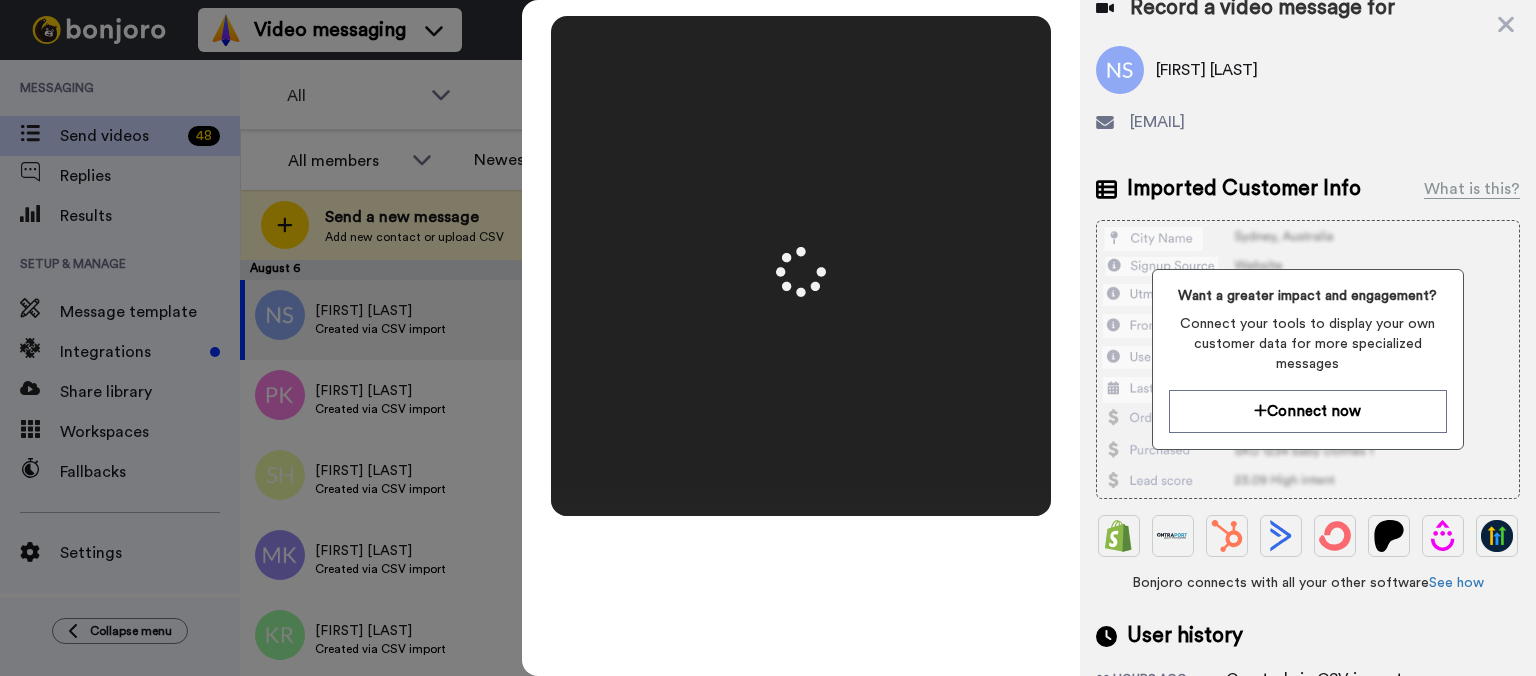 scroll, scrollTop: 0, scrollLeft: 0, axis: both 